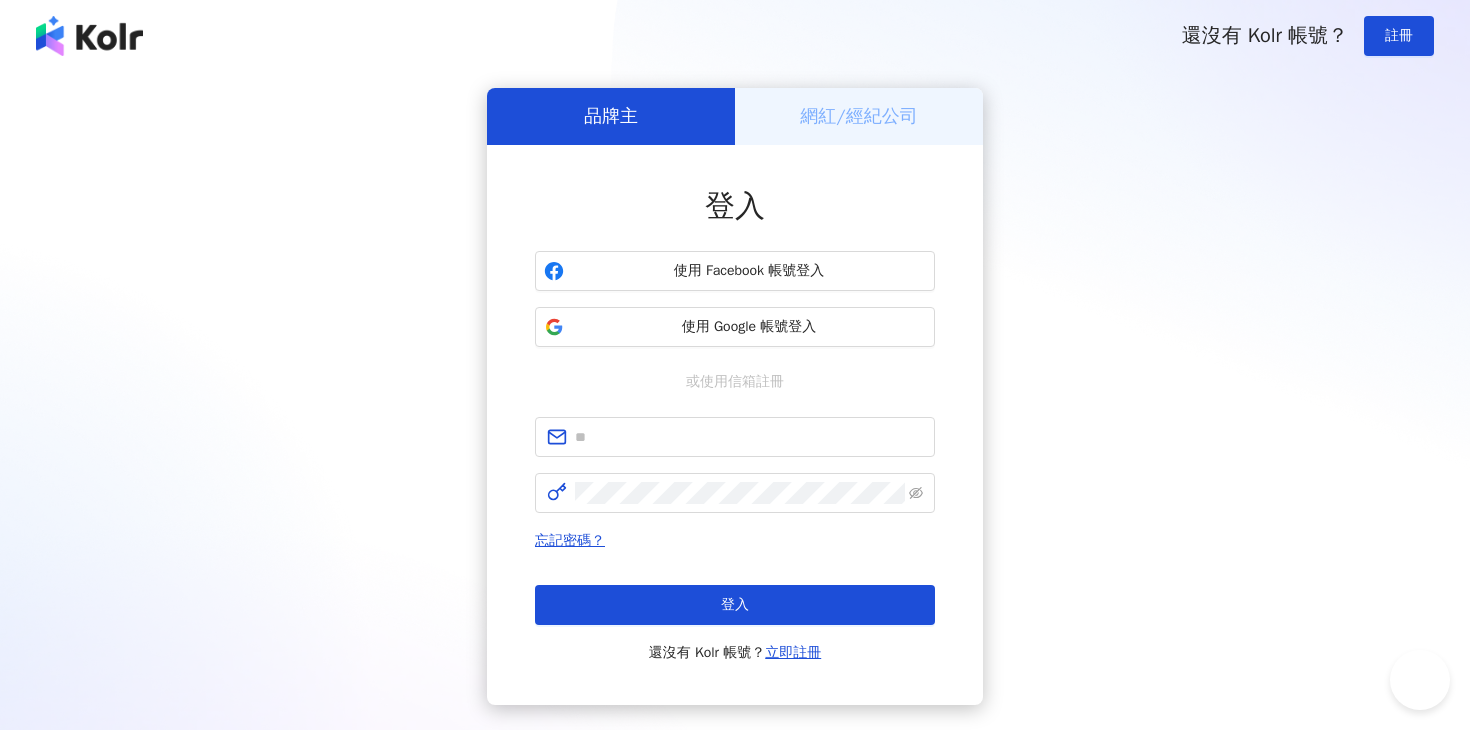 scroll, scrollTop: 0, scrollLeft: 0, axis: both 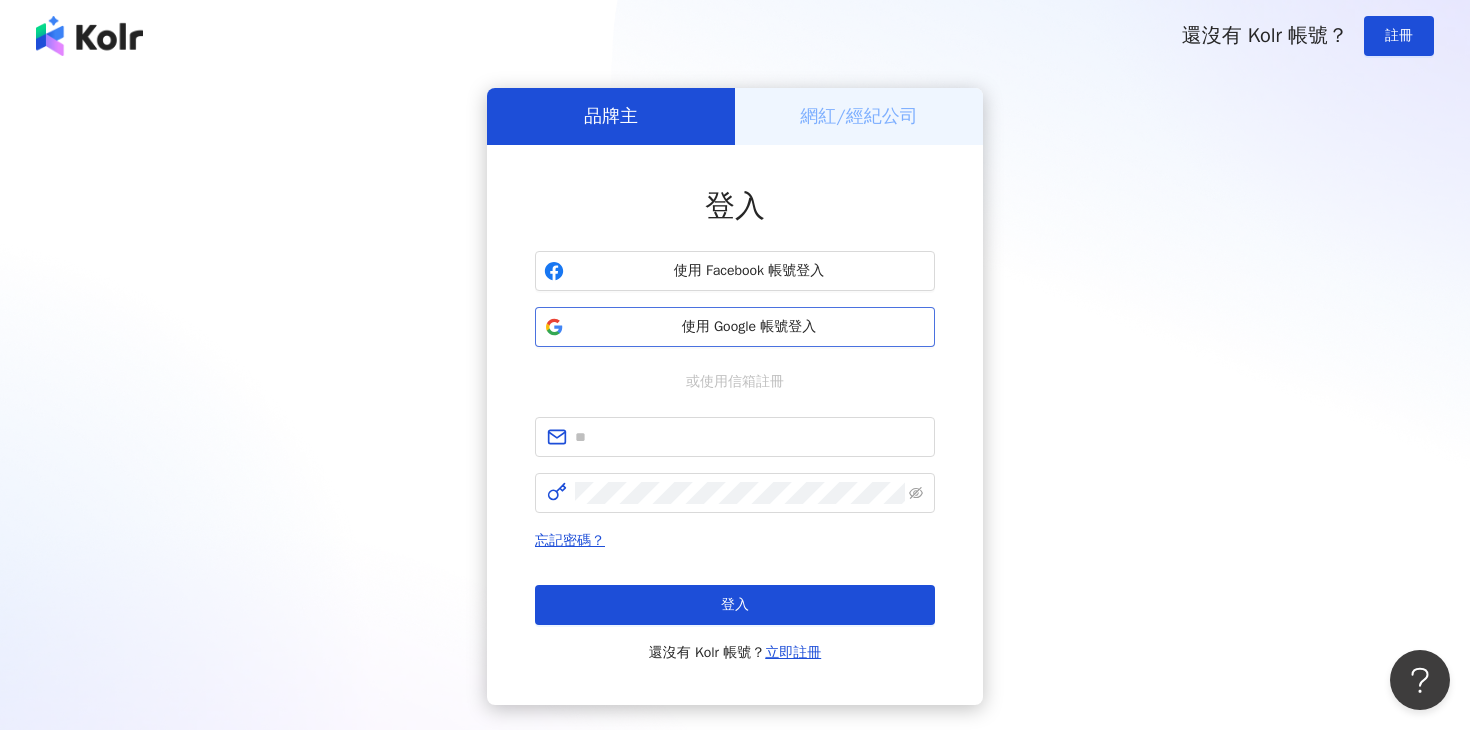 click on "使用 Google 帳號登入" at bounding box center (749, 327) 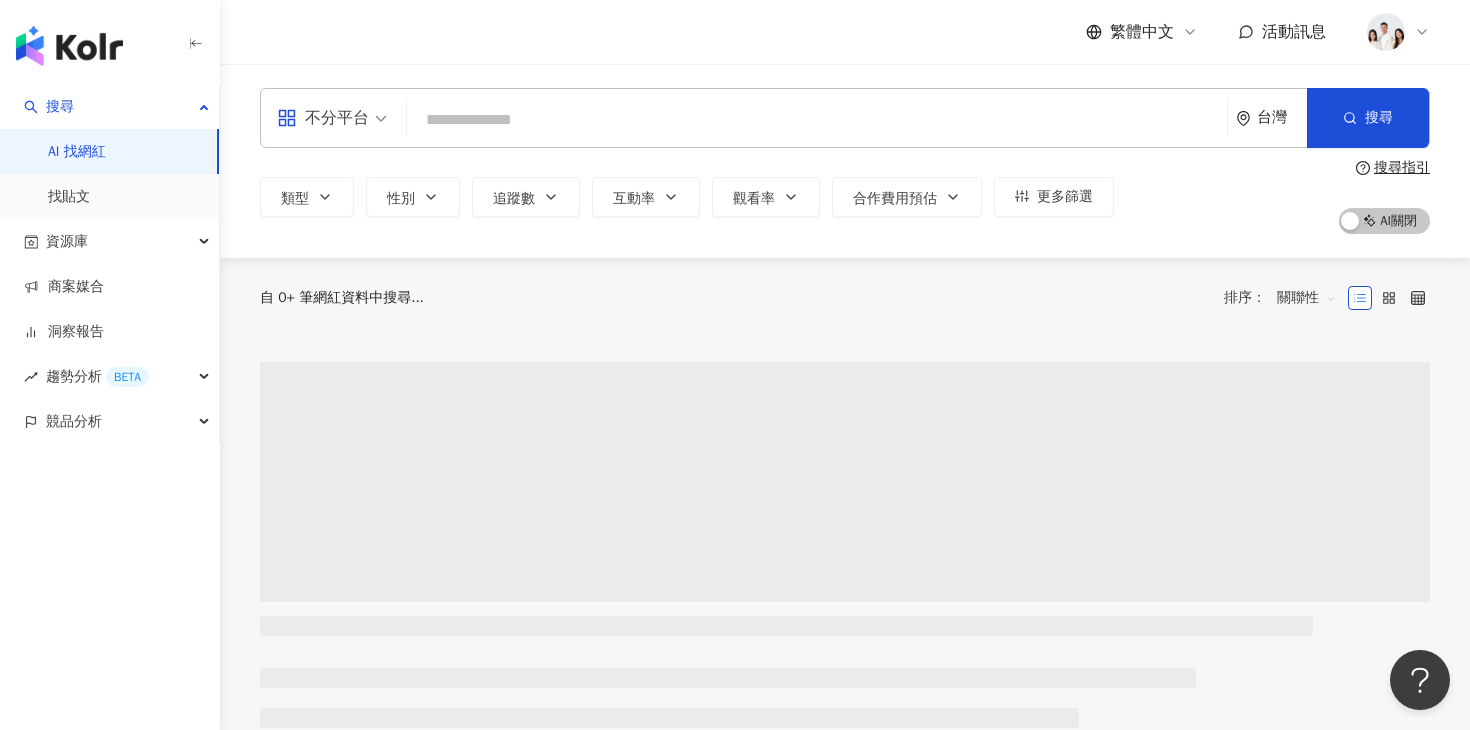 click at bounding box center (817, 120) 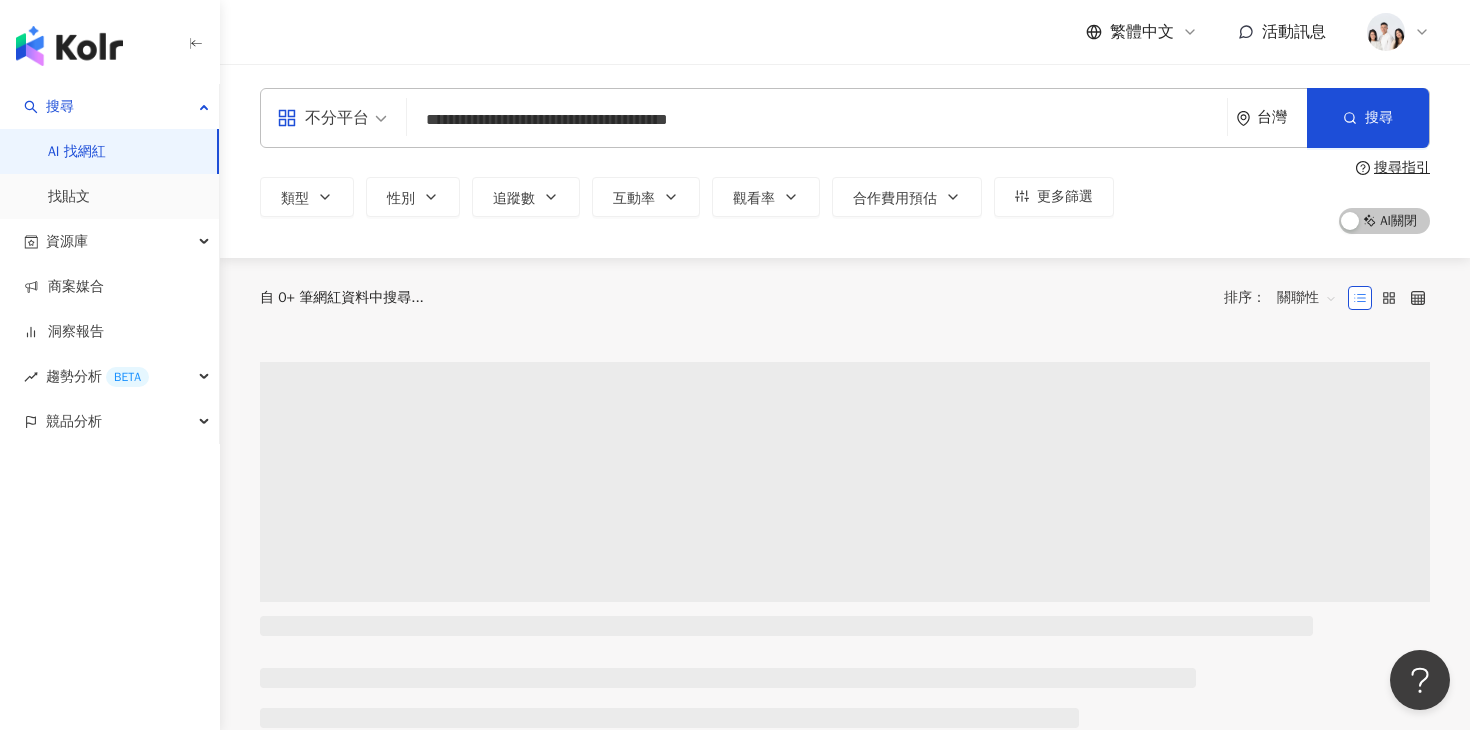 type on "**********" 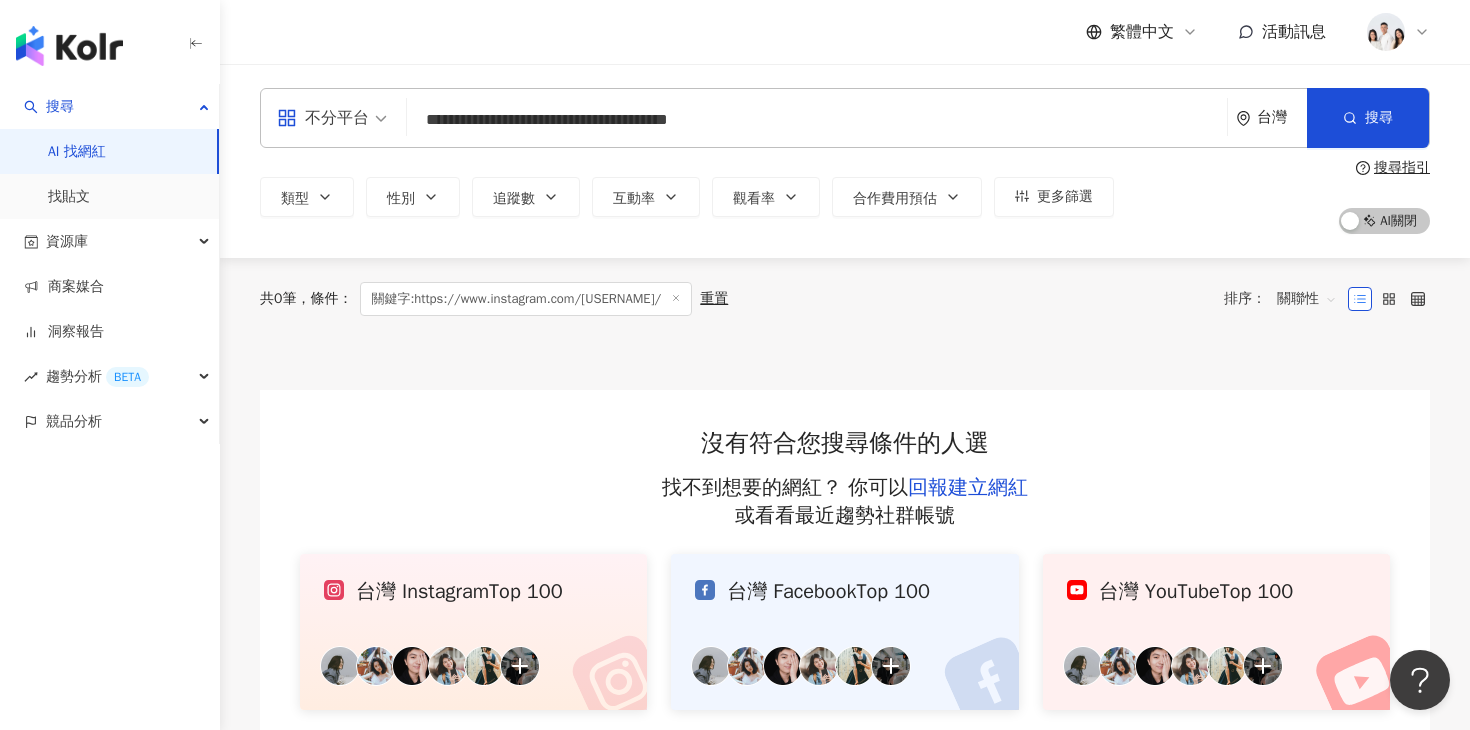 click on "**********" at bounding box center [817, 120] 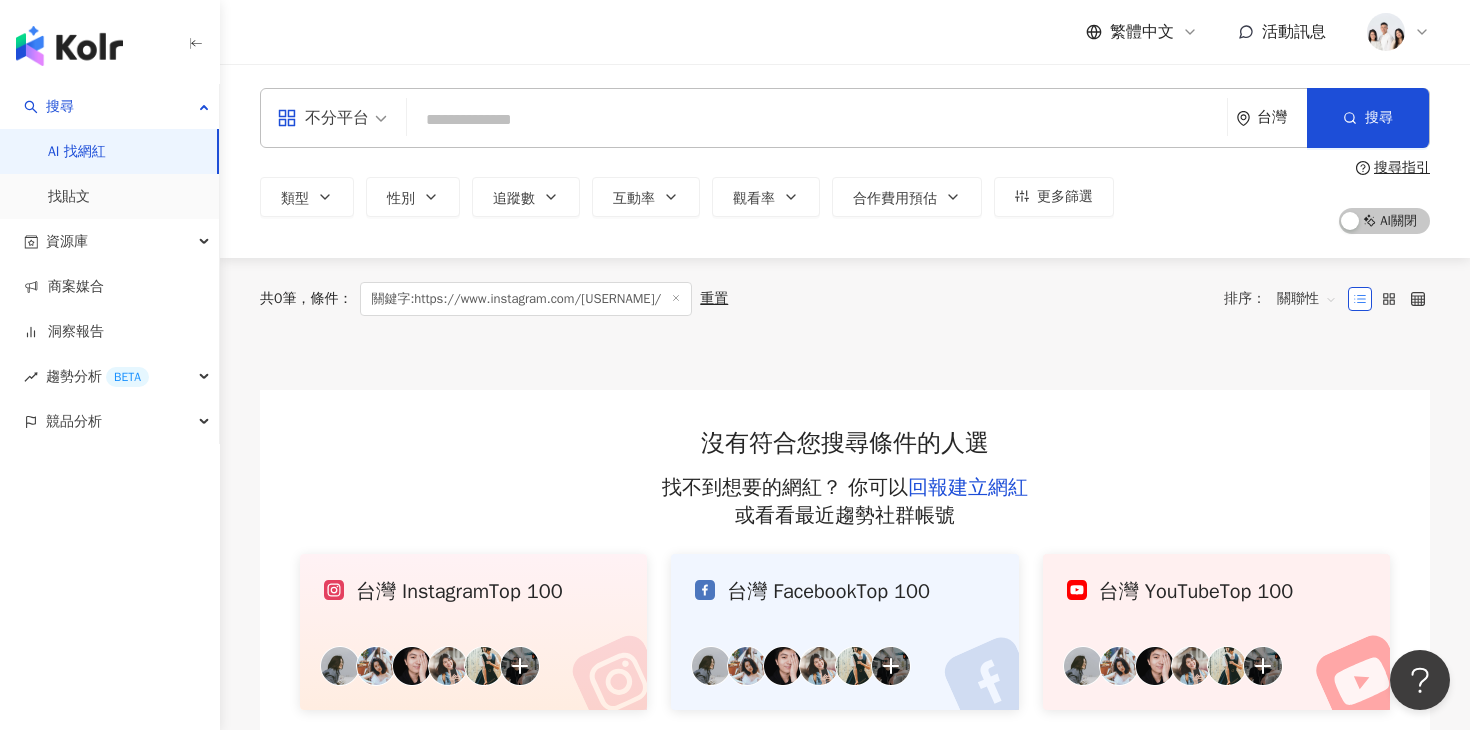 type on "**********" 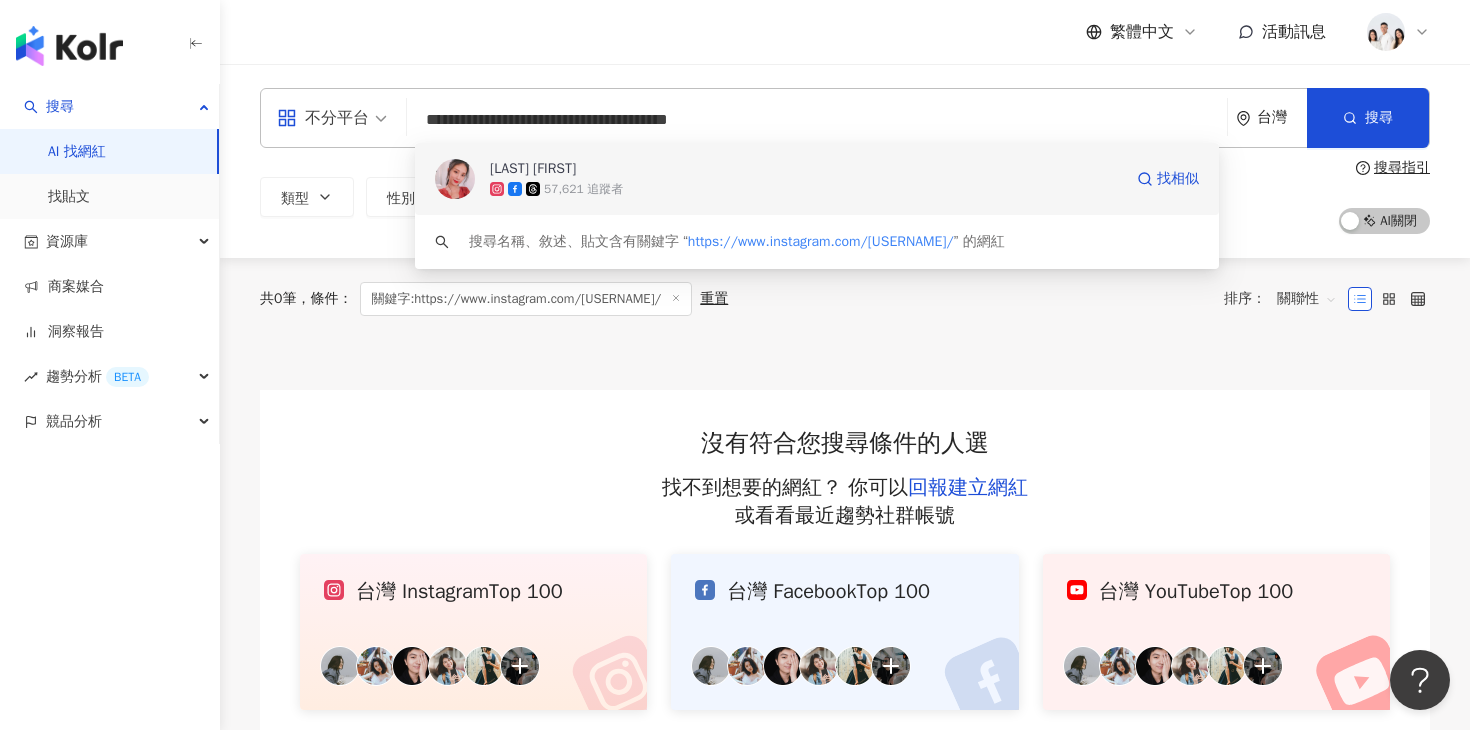 click on "郭奕均" at bounding box center [806, 169] 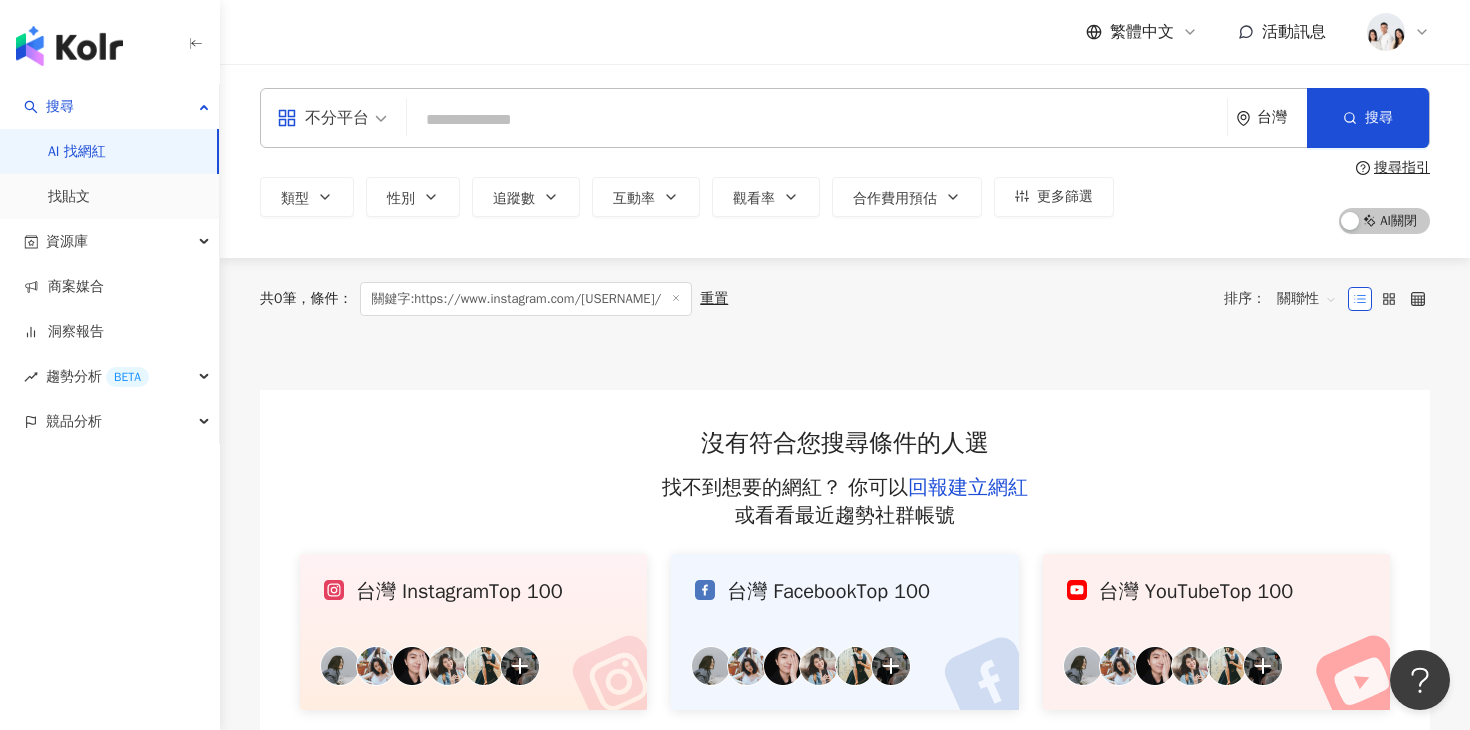click at bounding box center (817, 120) 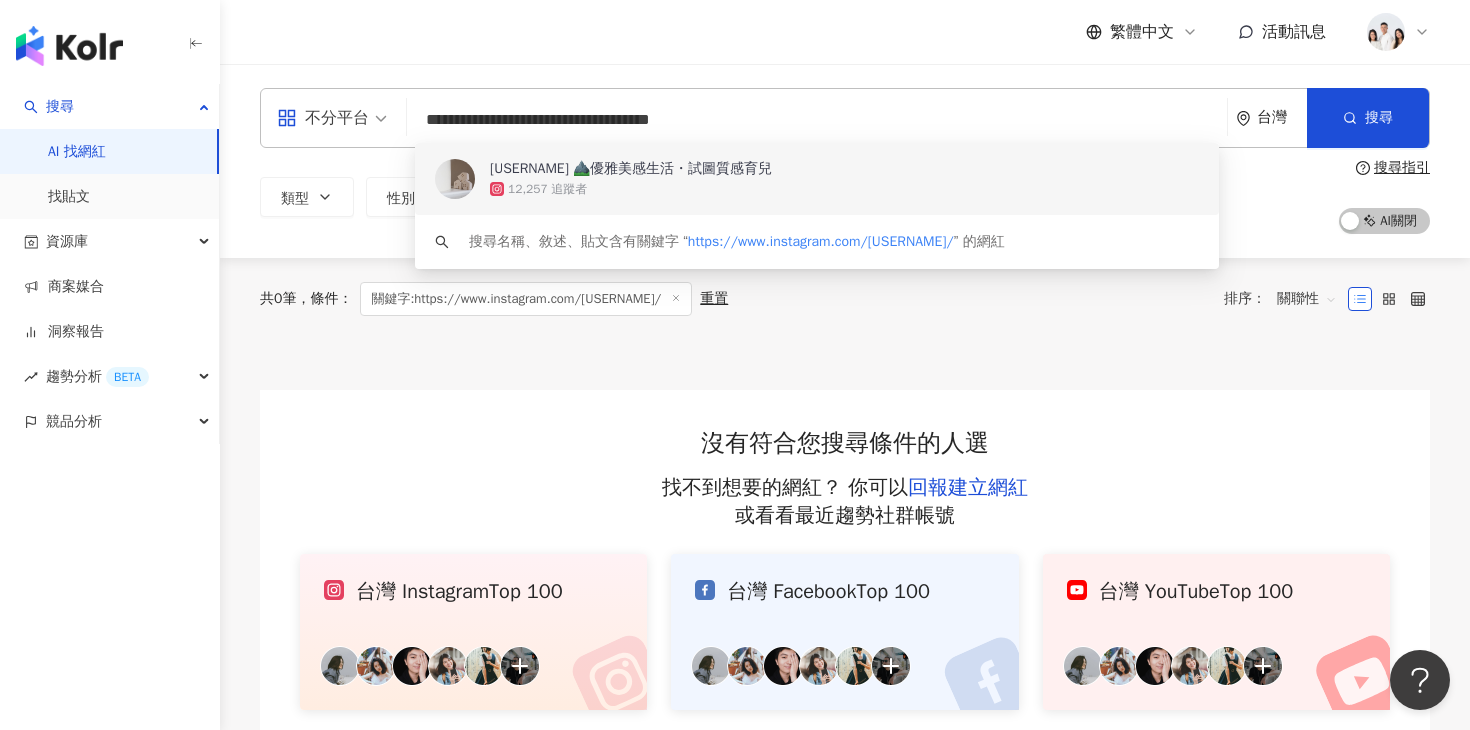 click on "𝐥𝐢𝐧.𝐬𝐚𝐧𝐭𝐚𝐢 ⛰️優雅美感生活・試圖質感育兒" at bounding box center [631, 169] 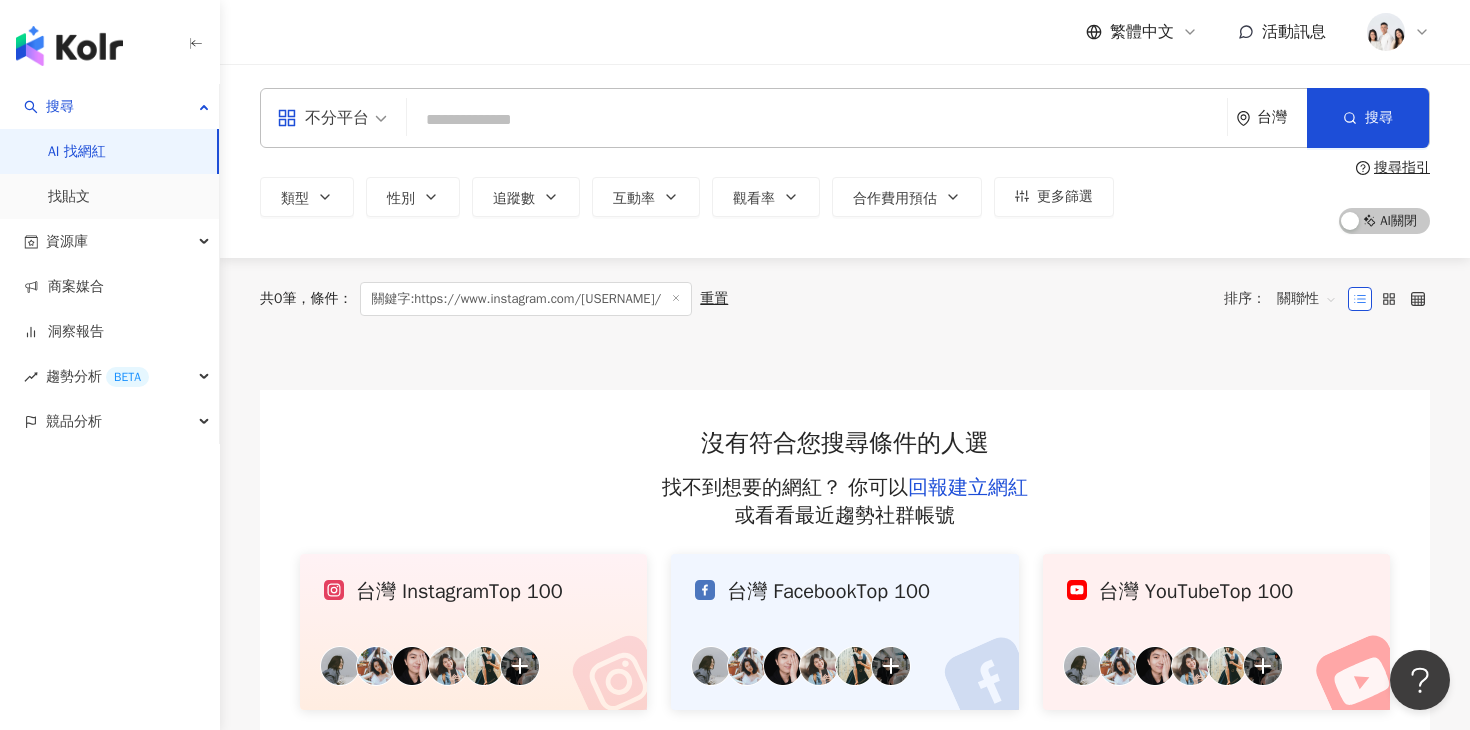 click at bounding box center [817, 120] 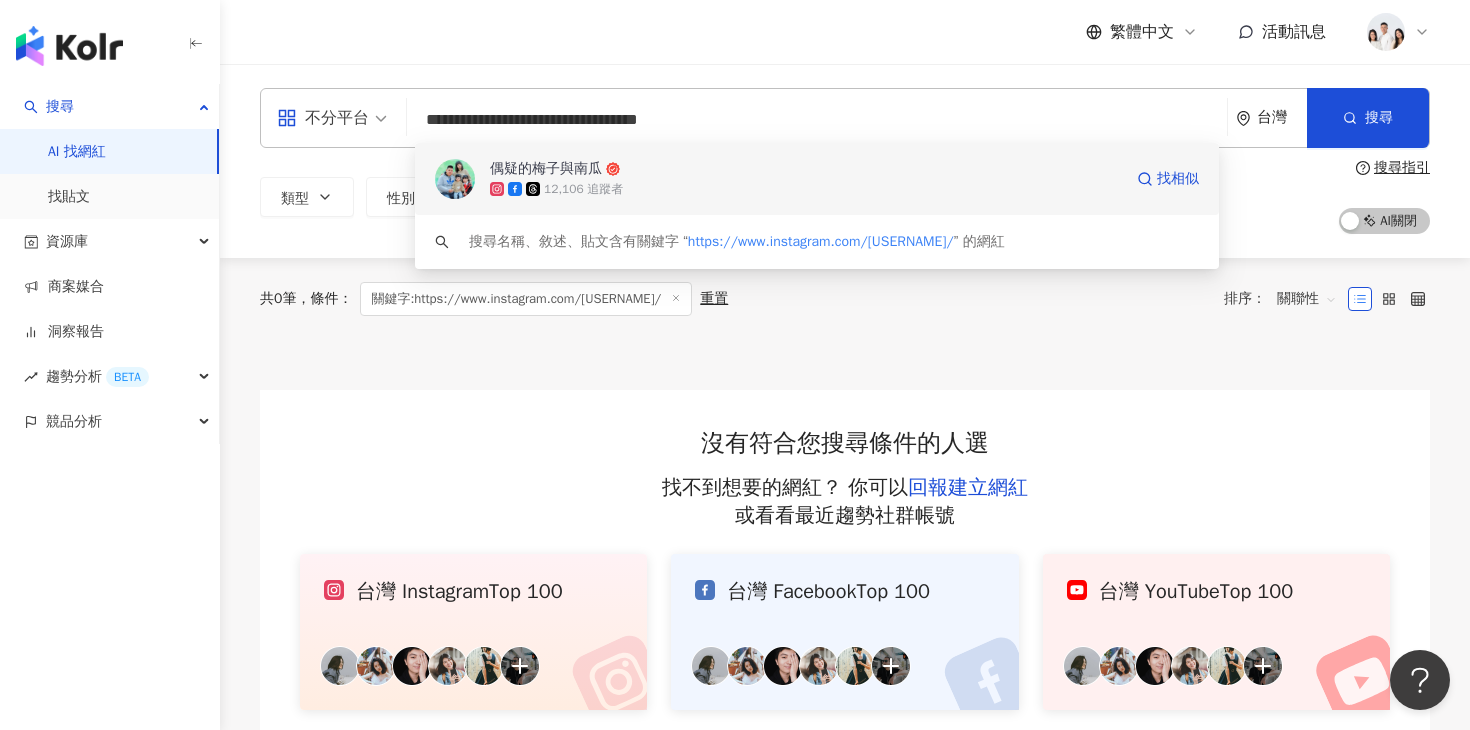 click on "偶疑的梅子與南瓜" at bounding box center [806, 169] 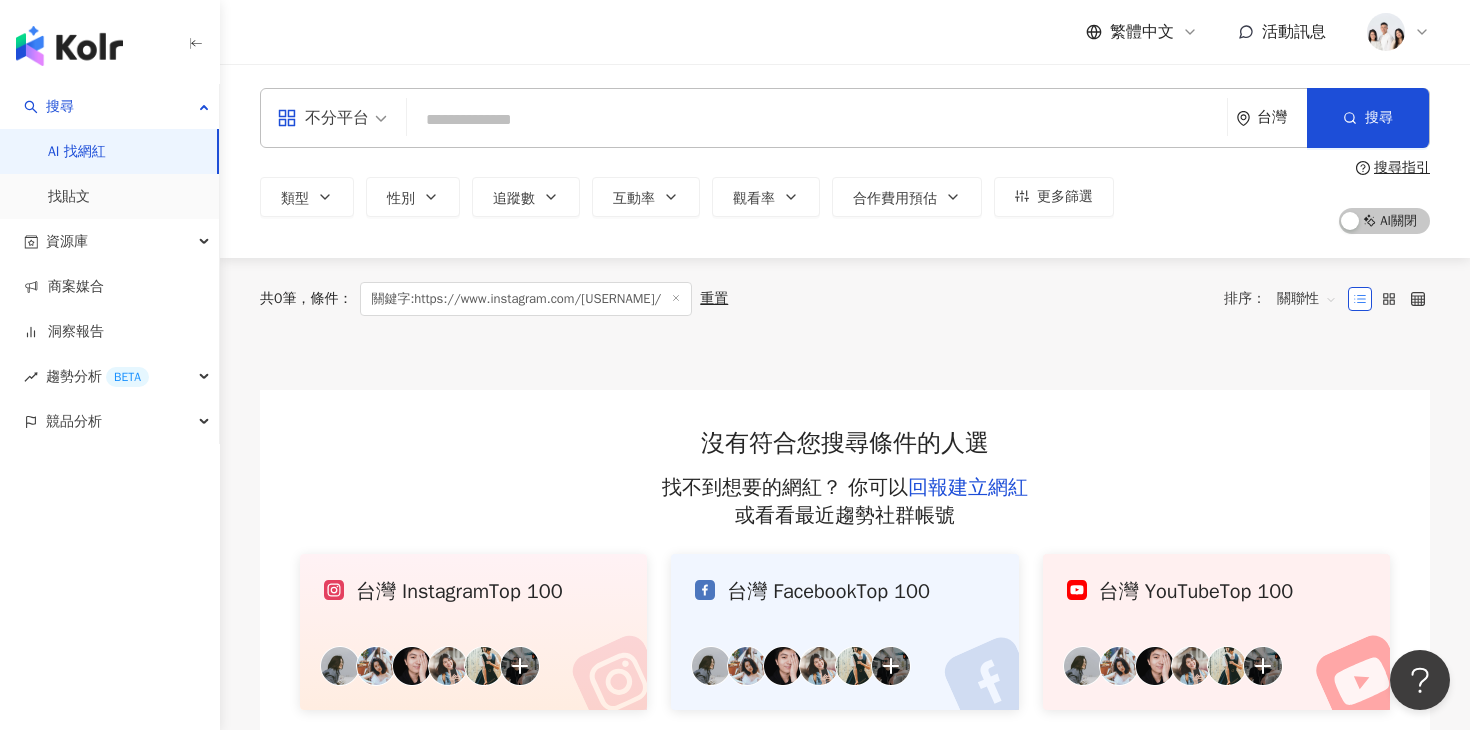 click on "不分平台 台灣 搜尋 7f8e8eac-eb5a-4363-9633-66b93eaca6c5 偶疑的梅子與南瓜 12,106   追蹤者 搜尋名稱、敘述、貼文含有關鍵字 “ https://www.instagram.com/1990_oin/ ” 的網紅" at bounding box center [845, 118] 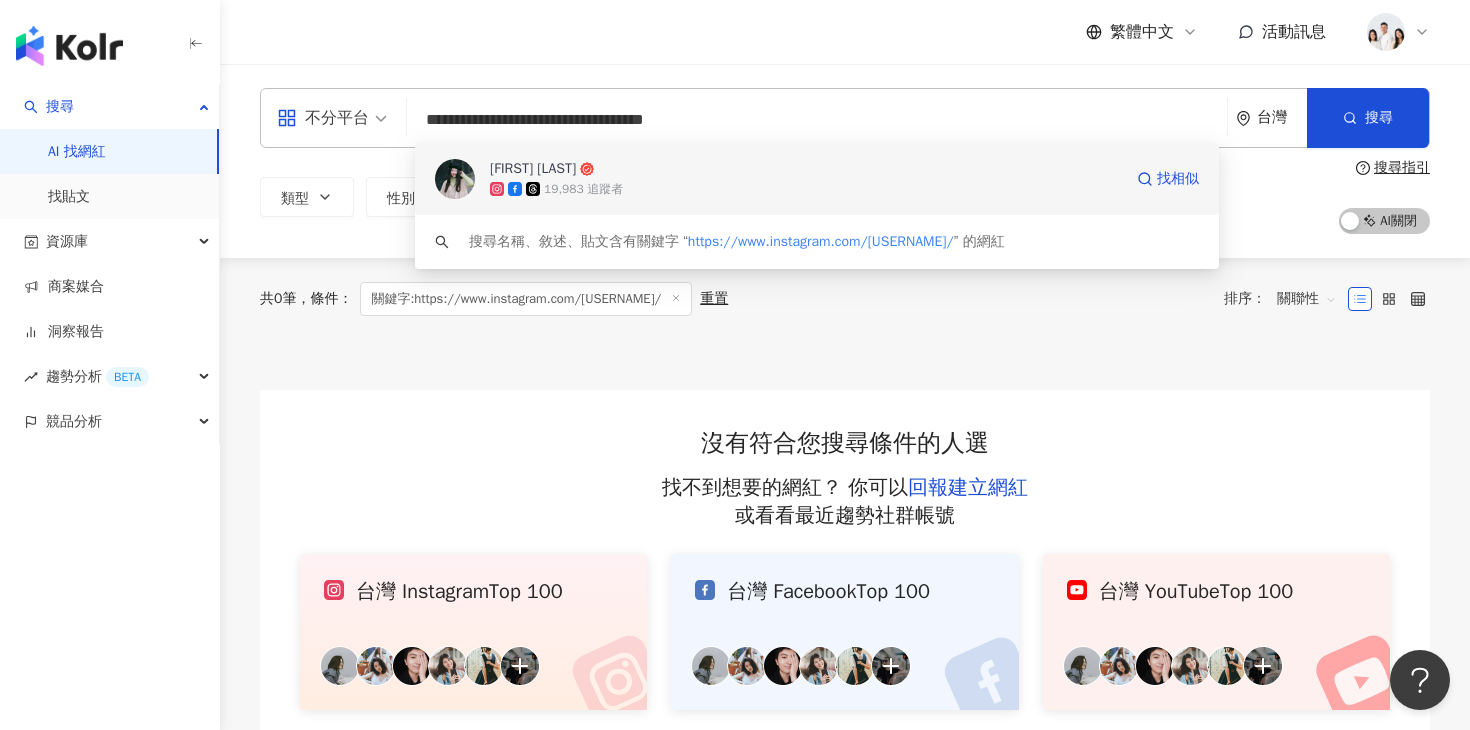 click on "Katy Ohana" at bounding box center (806, 169) 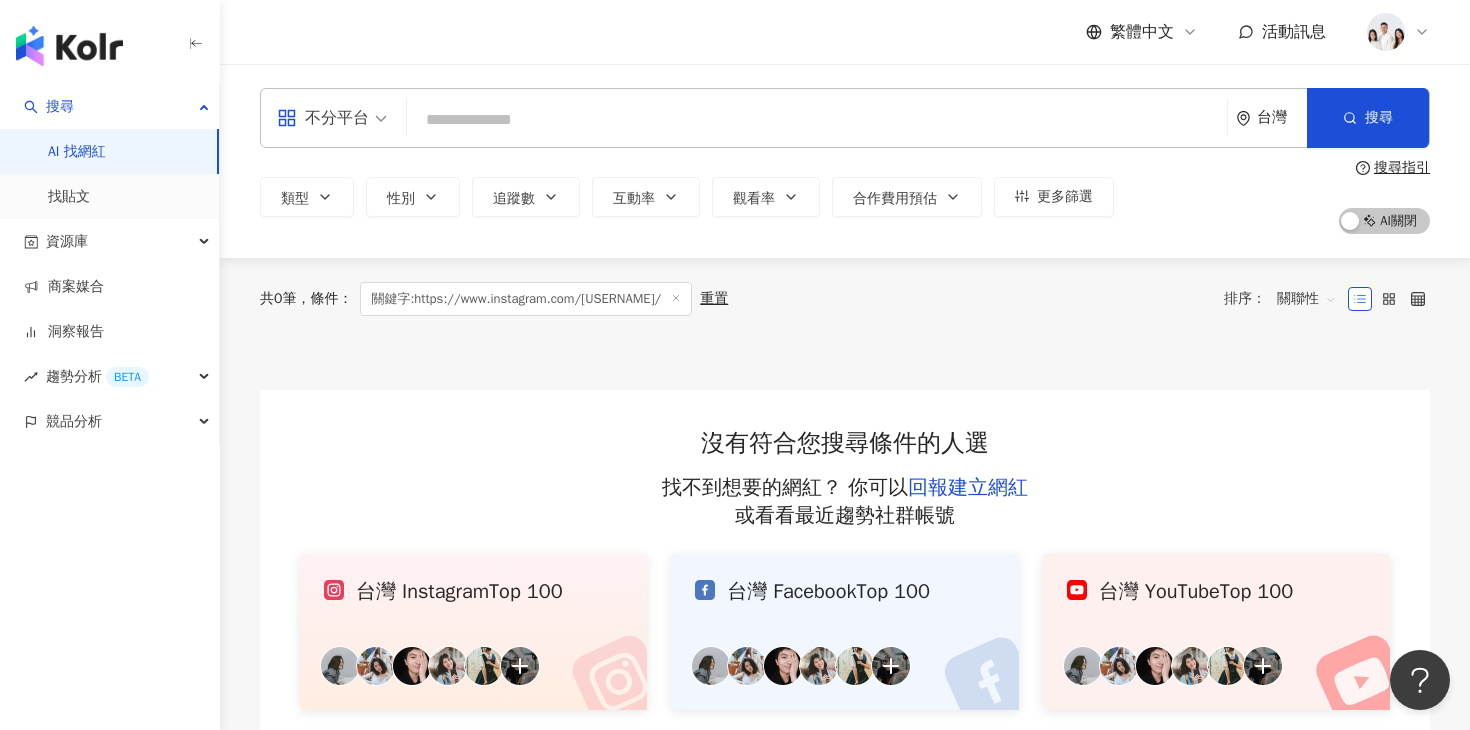 scroll, scrollTop: 241, scrollLeft: 0, axis: vertical 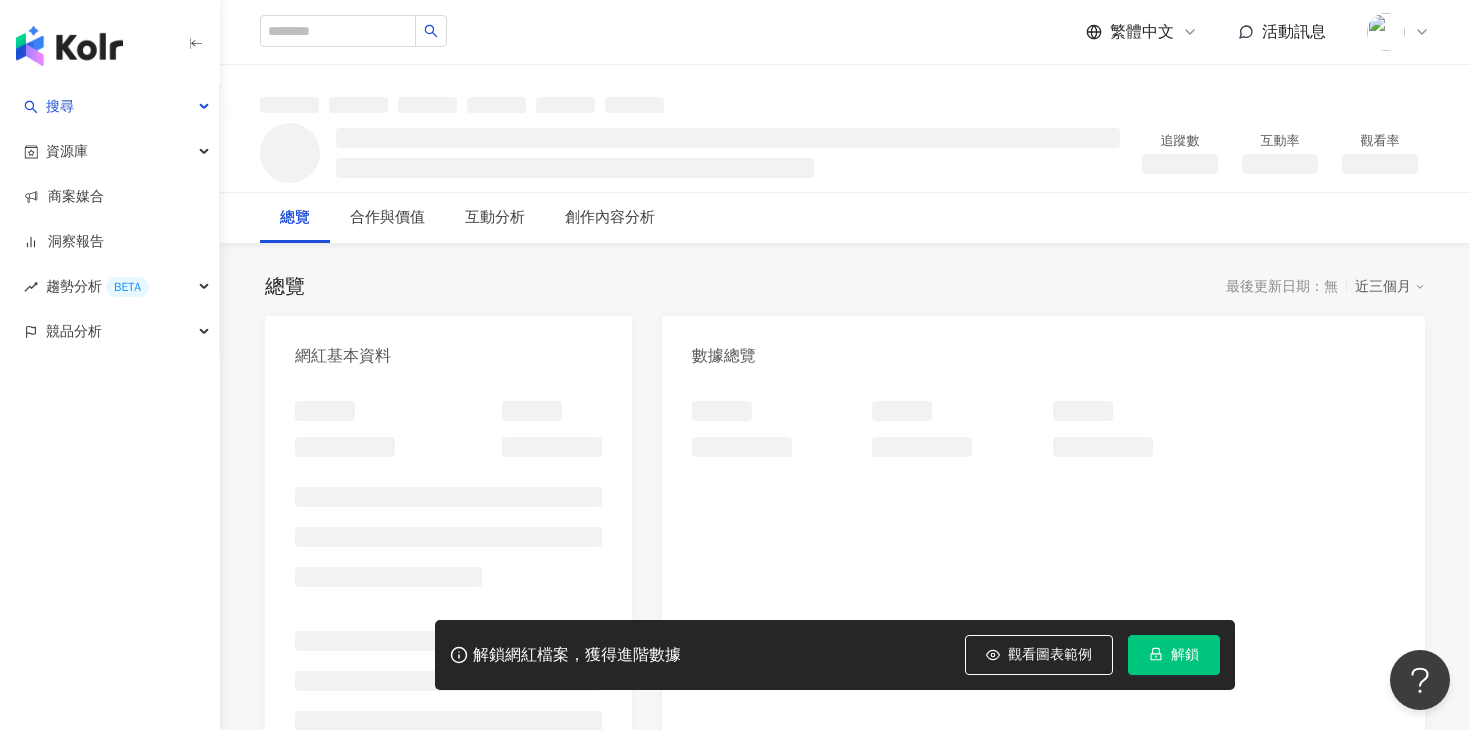click on "解鎖" at bounding box center [1174, 655] 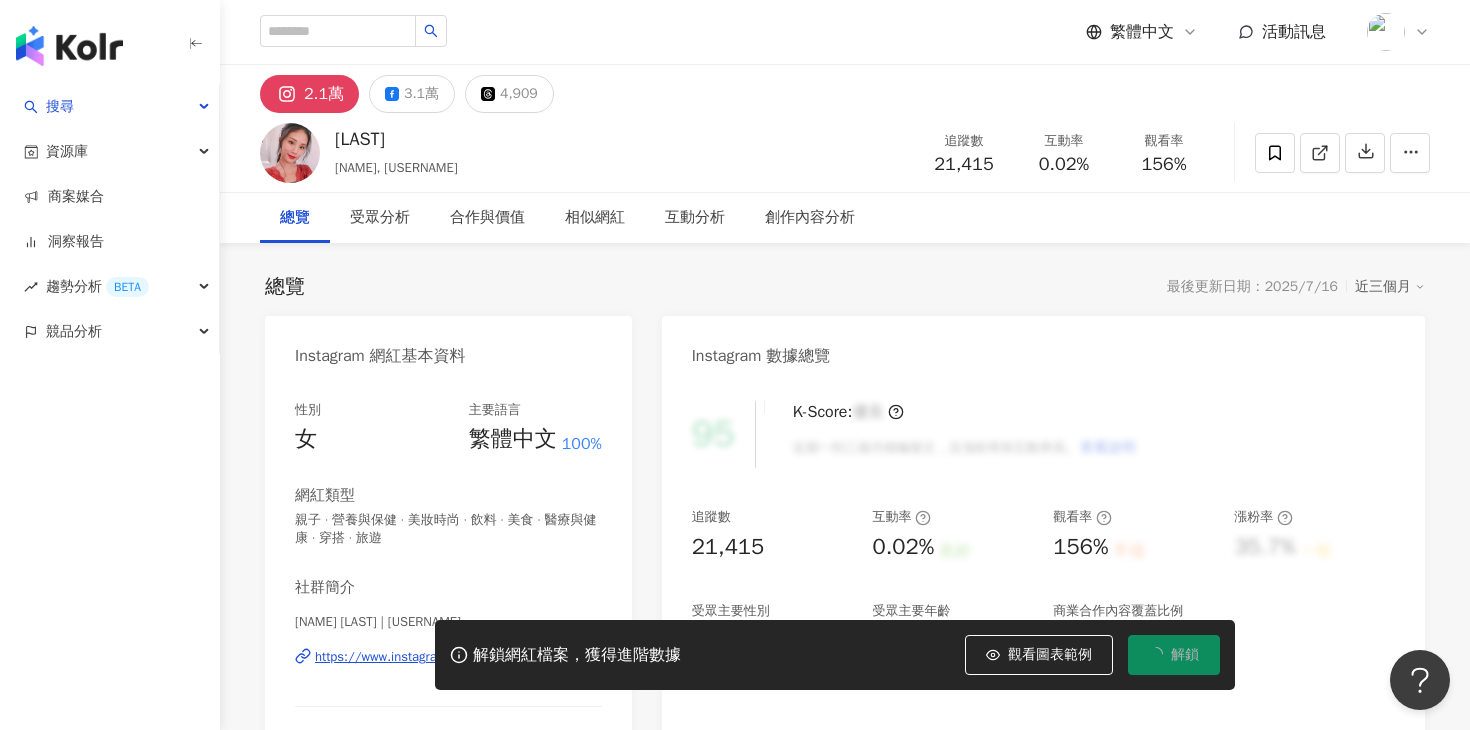 click 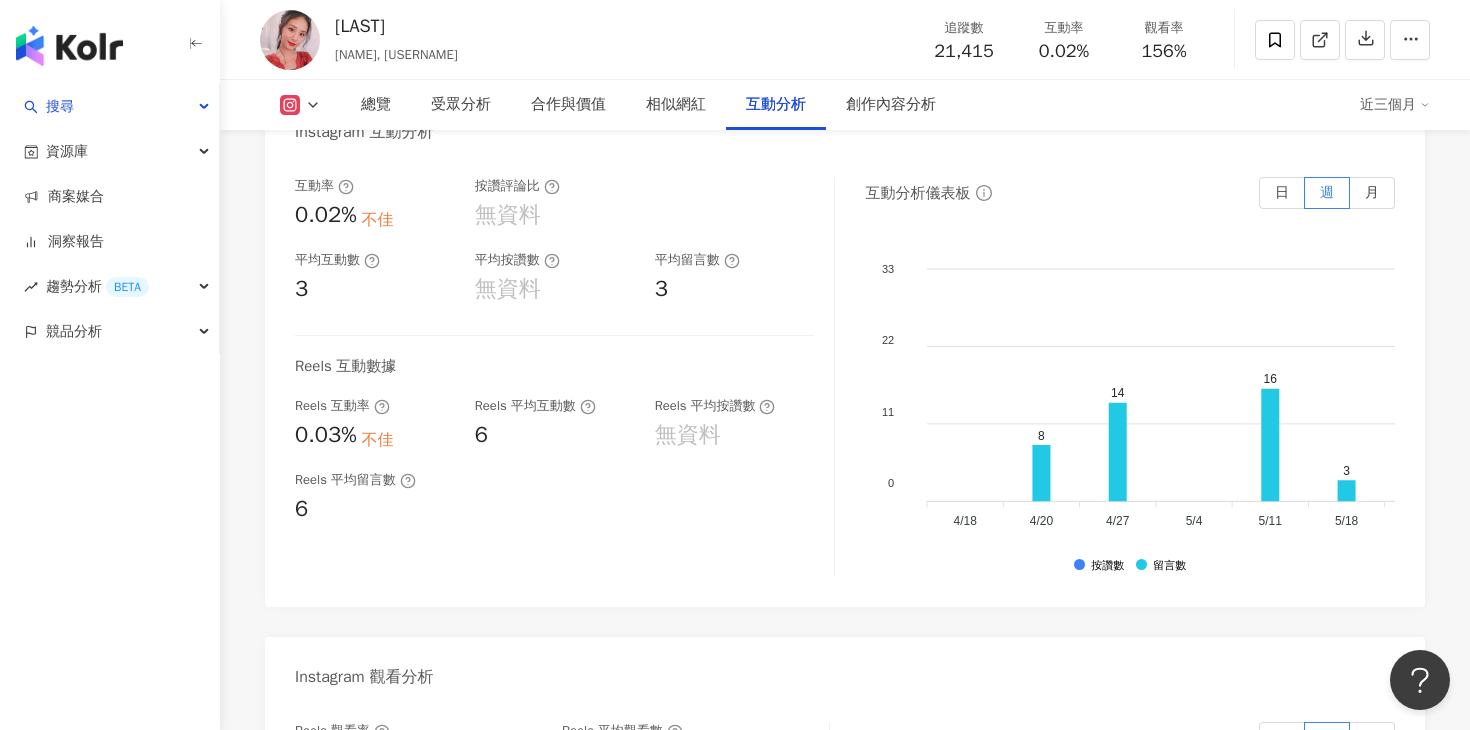 scroll, scrollTop: 4106, scrollLeft: 0, axis: vertical 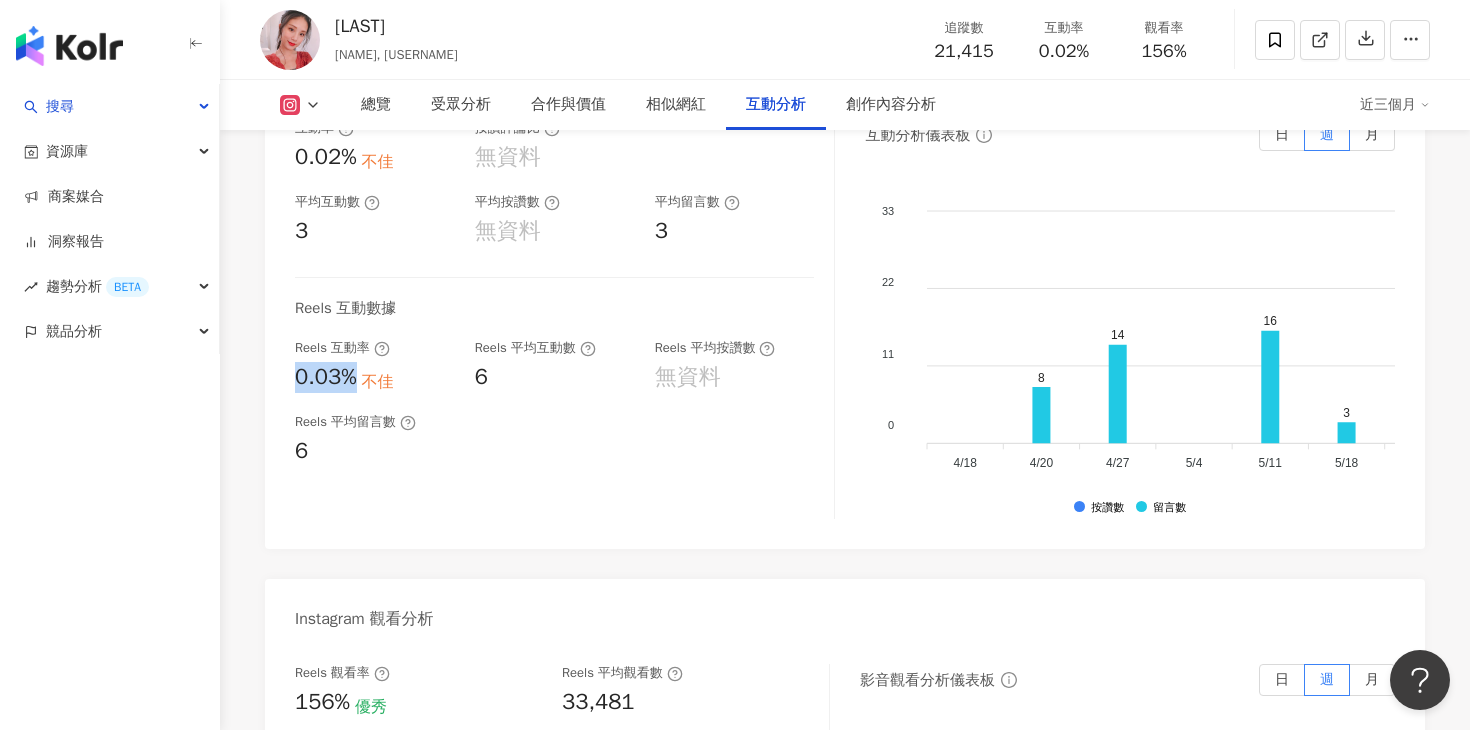 drag, startPoint x: 297, startPoint y: 375, endPoint x: 354, endPoint y: 376, distance: 57.00877 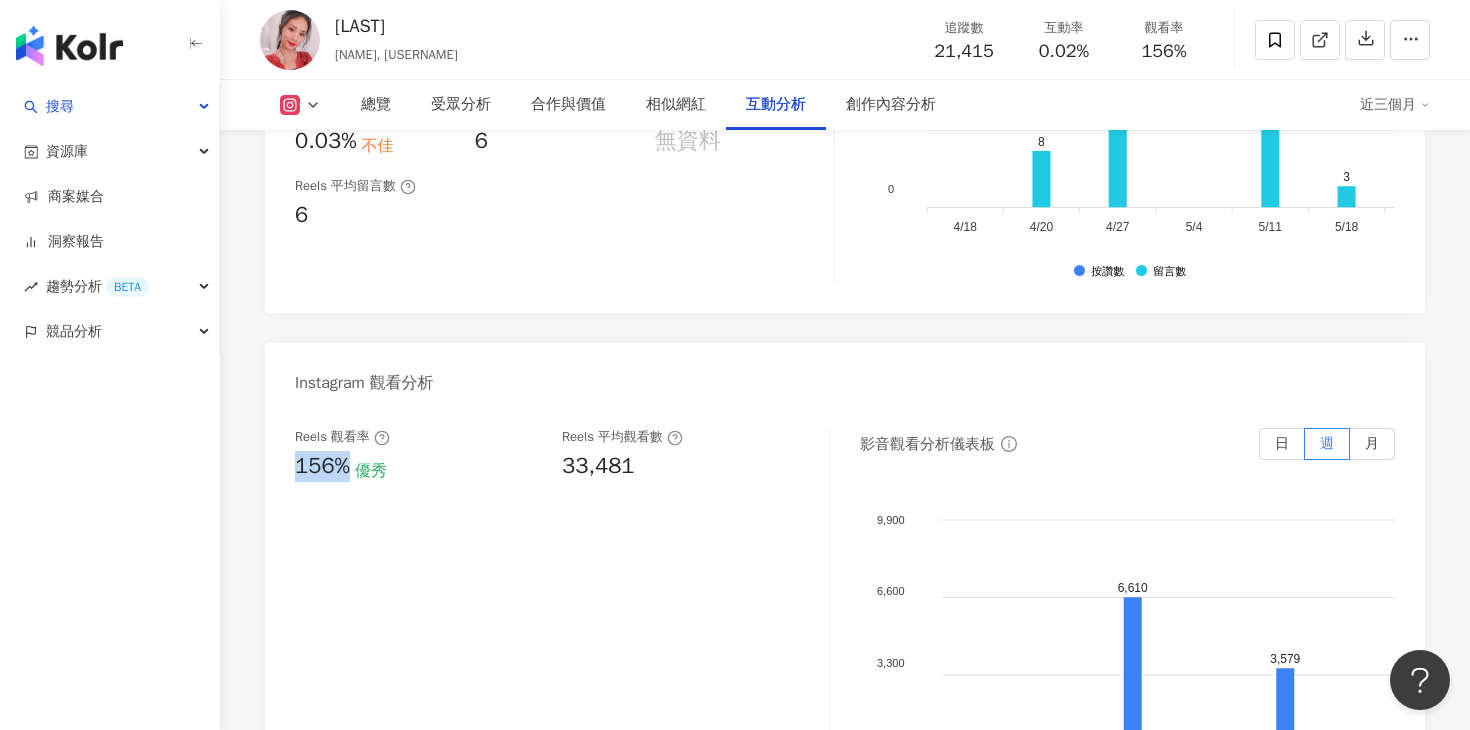 drag, startPoint x: 294, startPoint y: 463, endPoint x: 352, endPoint y: 465, distance: 58.034473 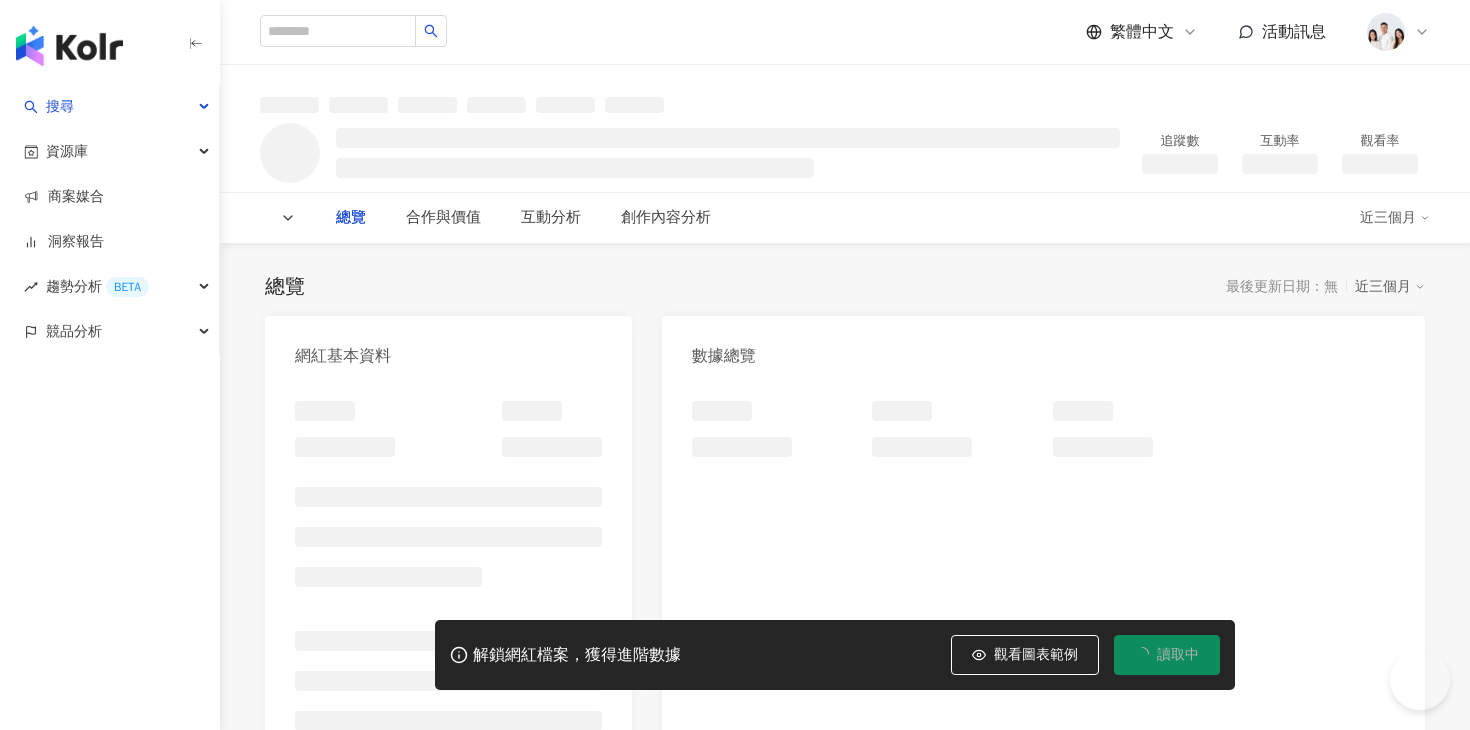 scroll, scrollTop: 0, scrollLeft: 0, axis: both 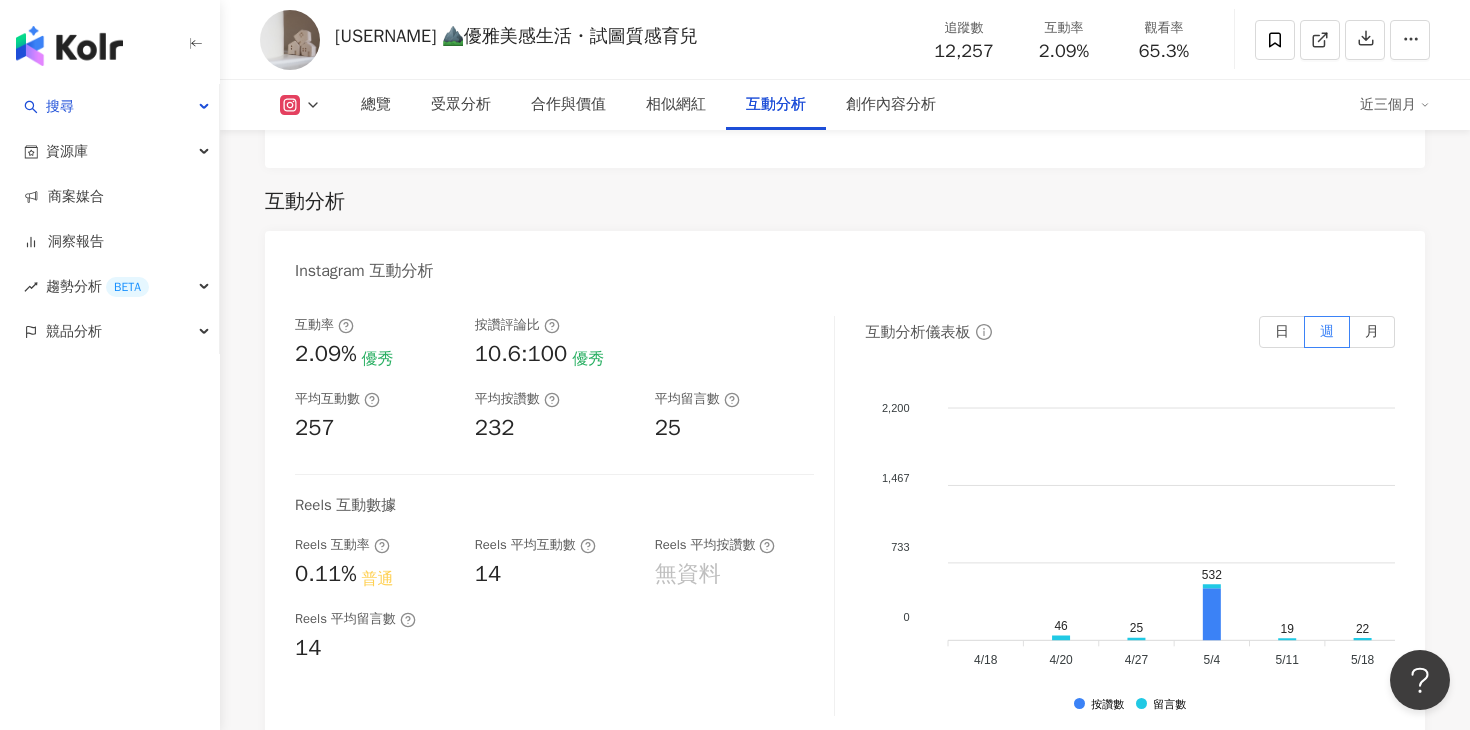 click on "2.09%" at bounding box center [326, 354] 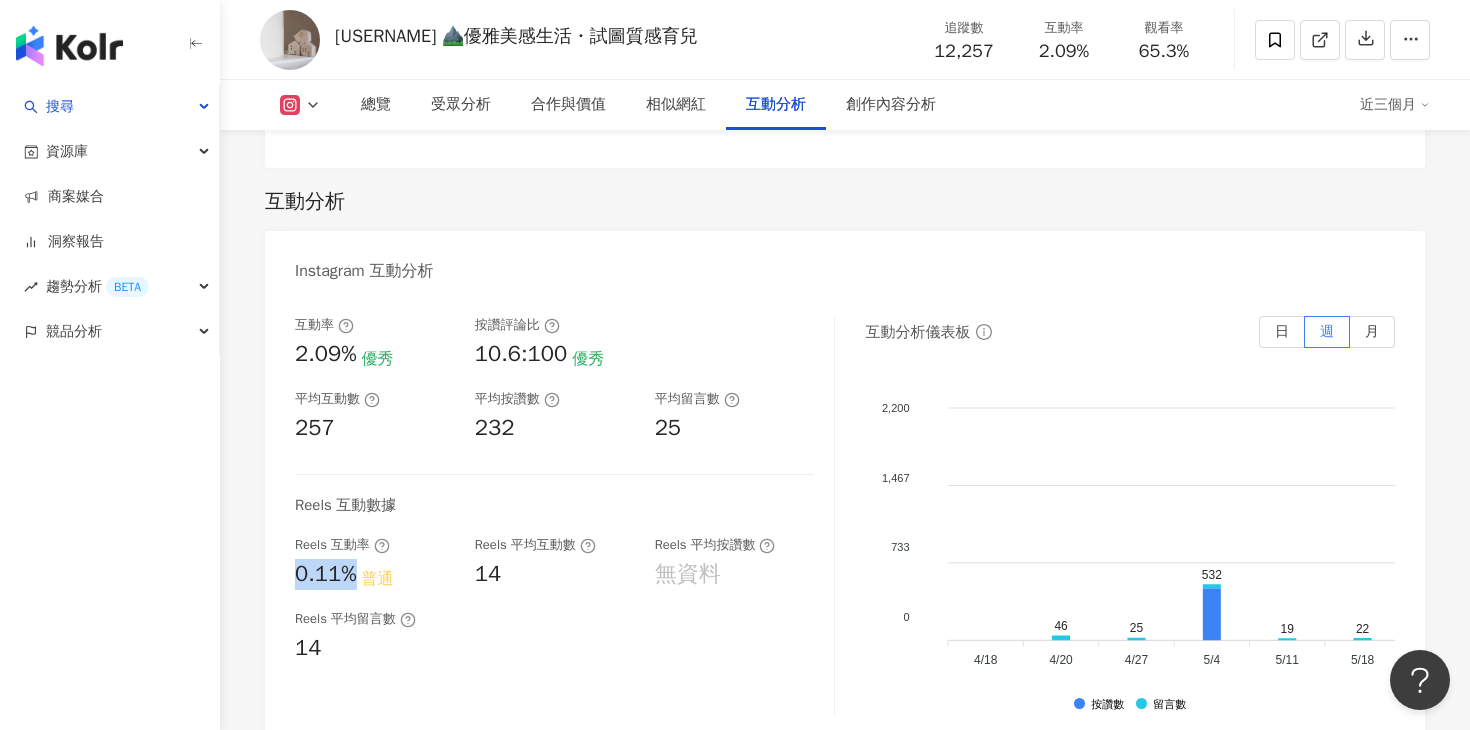 drag, startPoint x: 291, startPoint y: 549, endPoint x: 353, endPoint y: 548, distance: 62.008064 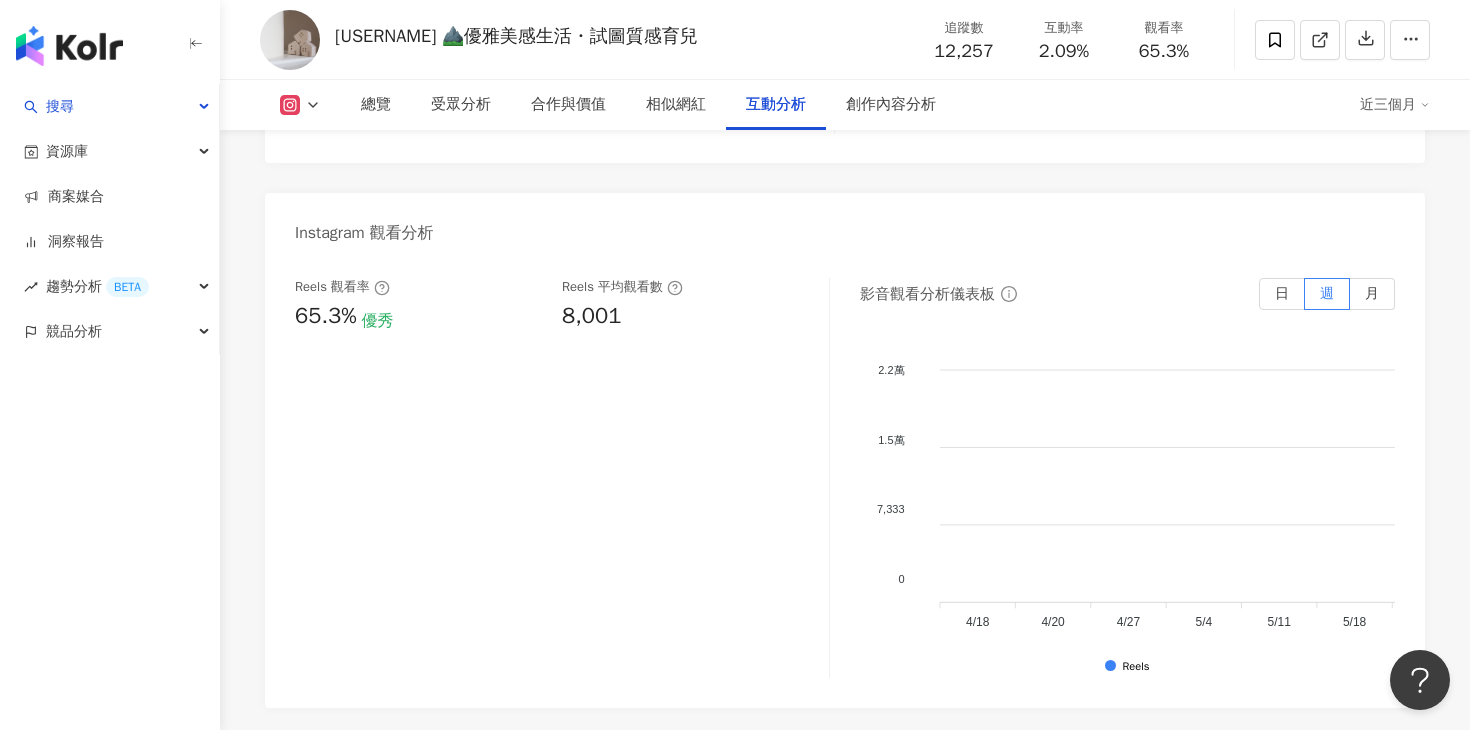 scroll, scrollTop: 4412, scrollLeft: 0, axis: vertical 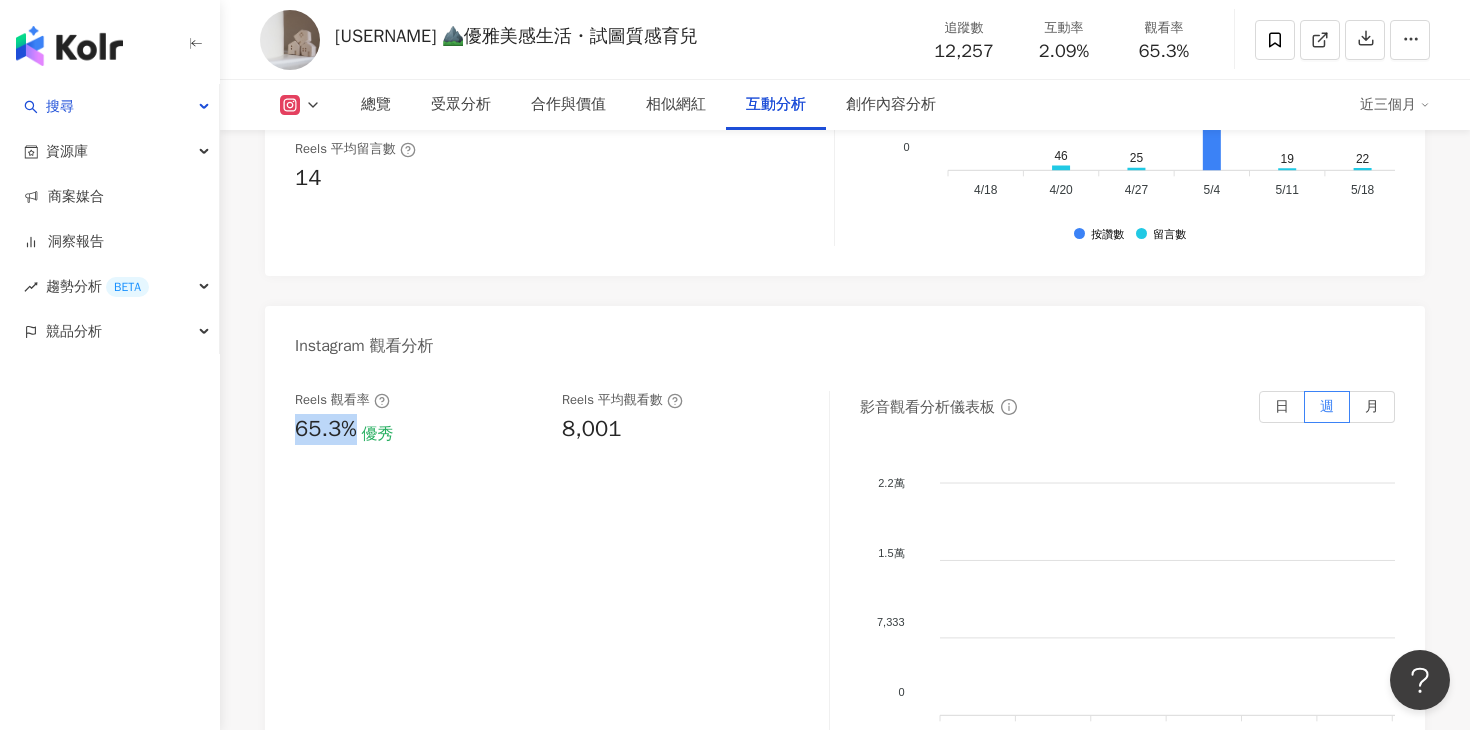 drag, startPoint x: 296, startPoint y: 394, endPoint x: 359, endPoint y: 394, distance: 63 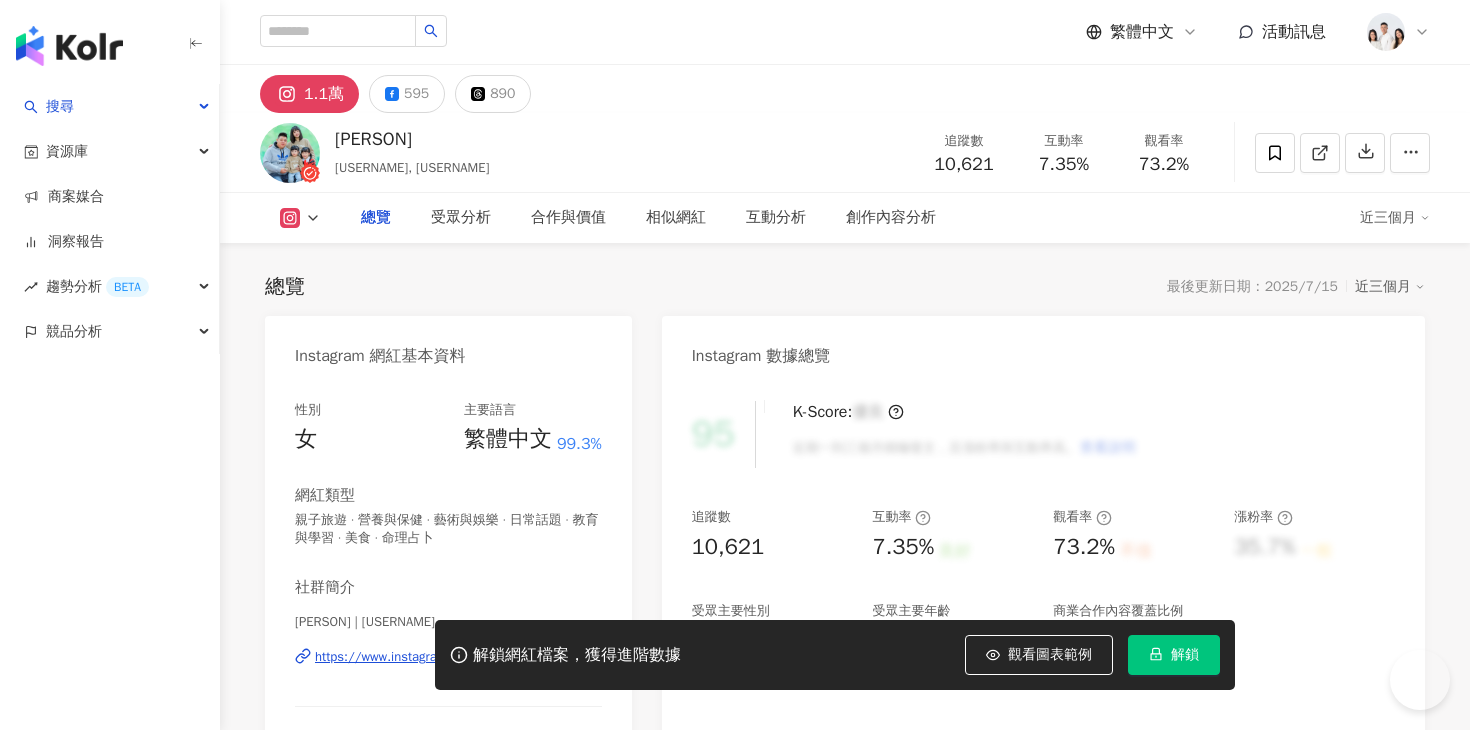 scroll, scrollTop: 0, scrollLeft: 0, axis: both 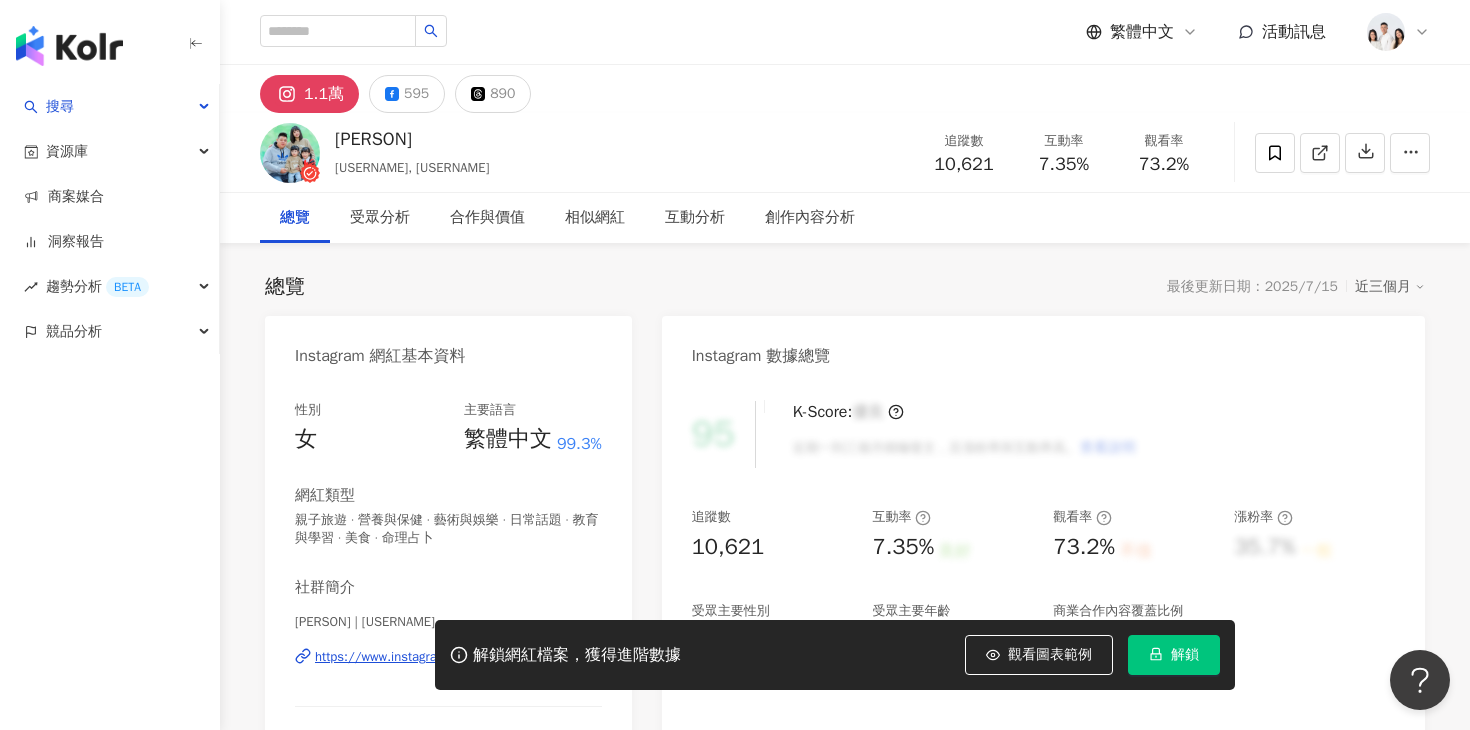 click 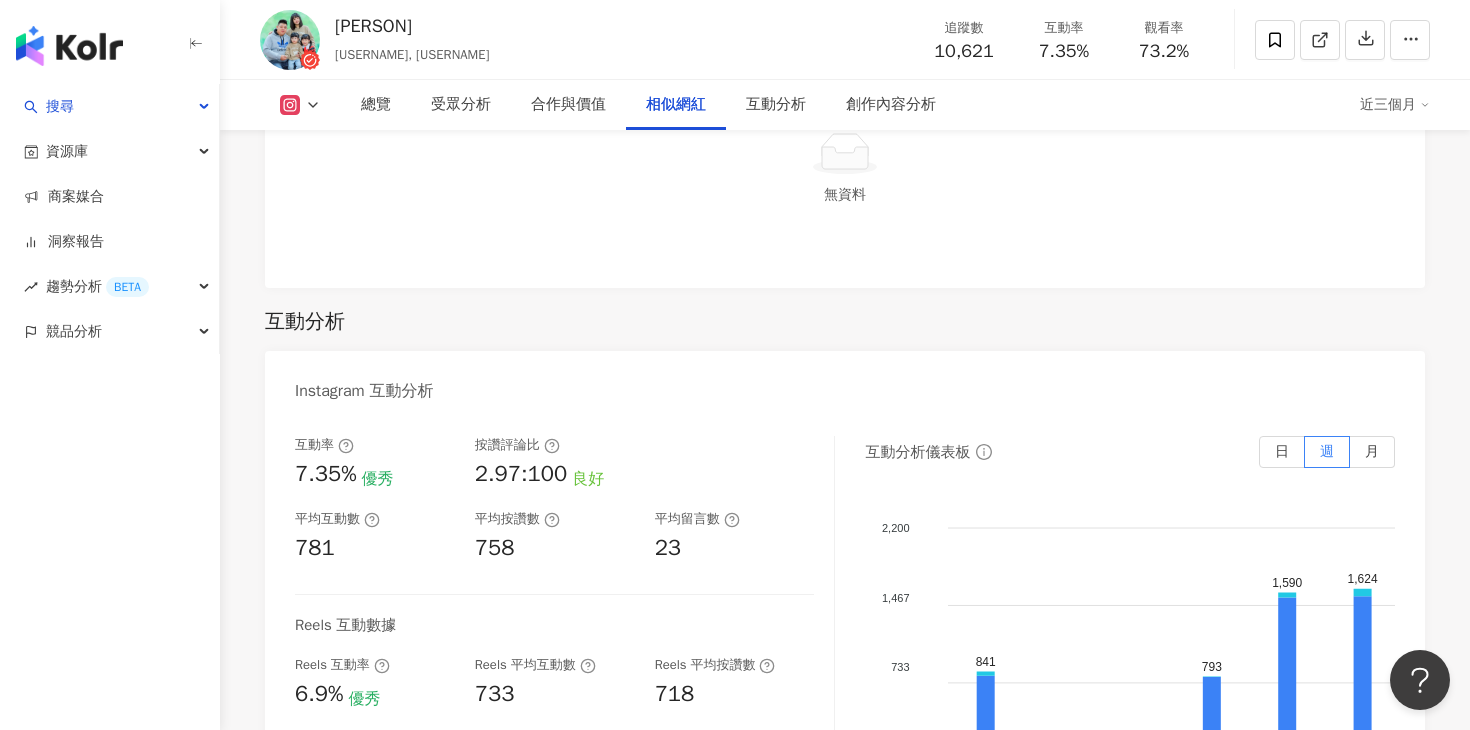 scroll, scrollTop: 3966, scrollLeft: 0, axis: vertical 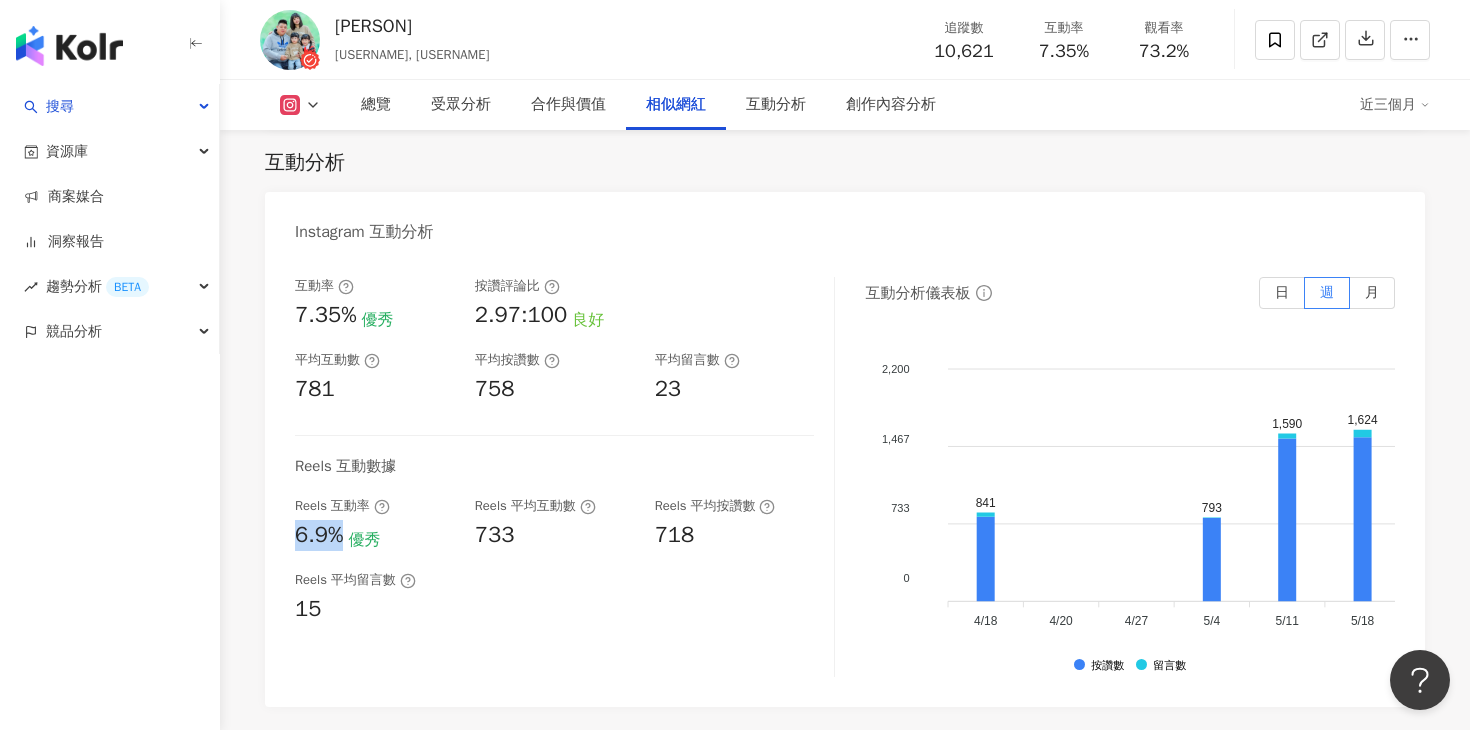 drag, startPoint x: 290, startPoint y: 590, endPoint x: 341, endPoint y: 591, distance: 51.009804 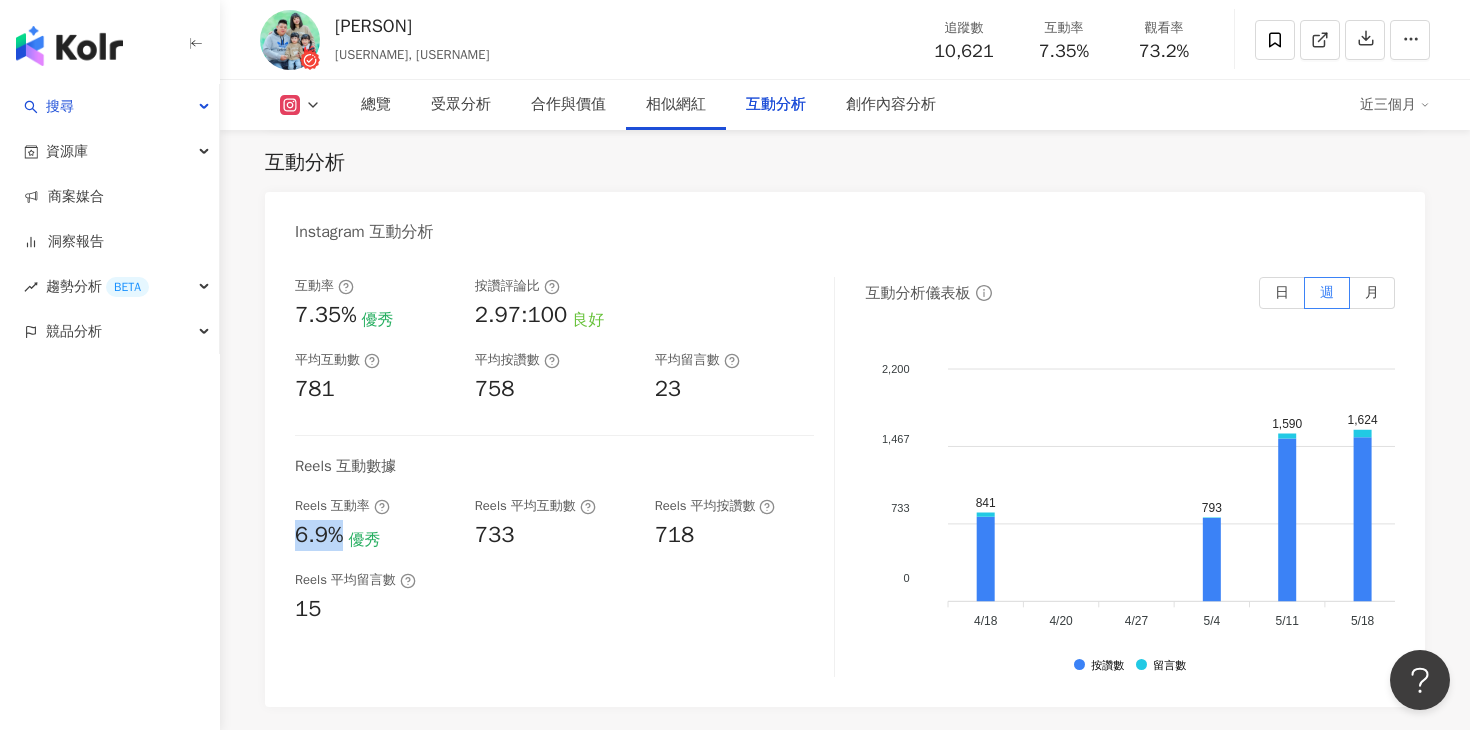 scroll, scrollTop: 4305, scrollLeft: 0, axis: vertical 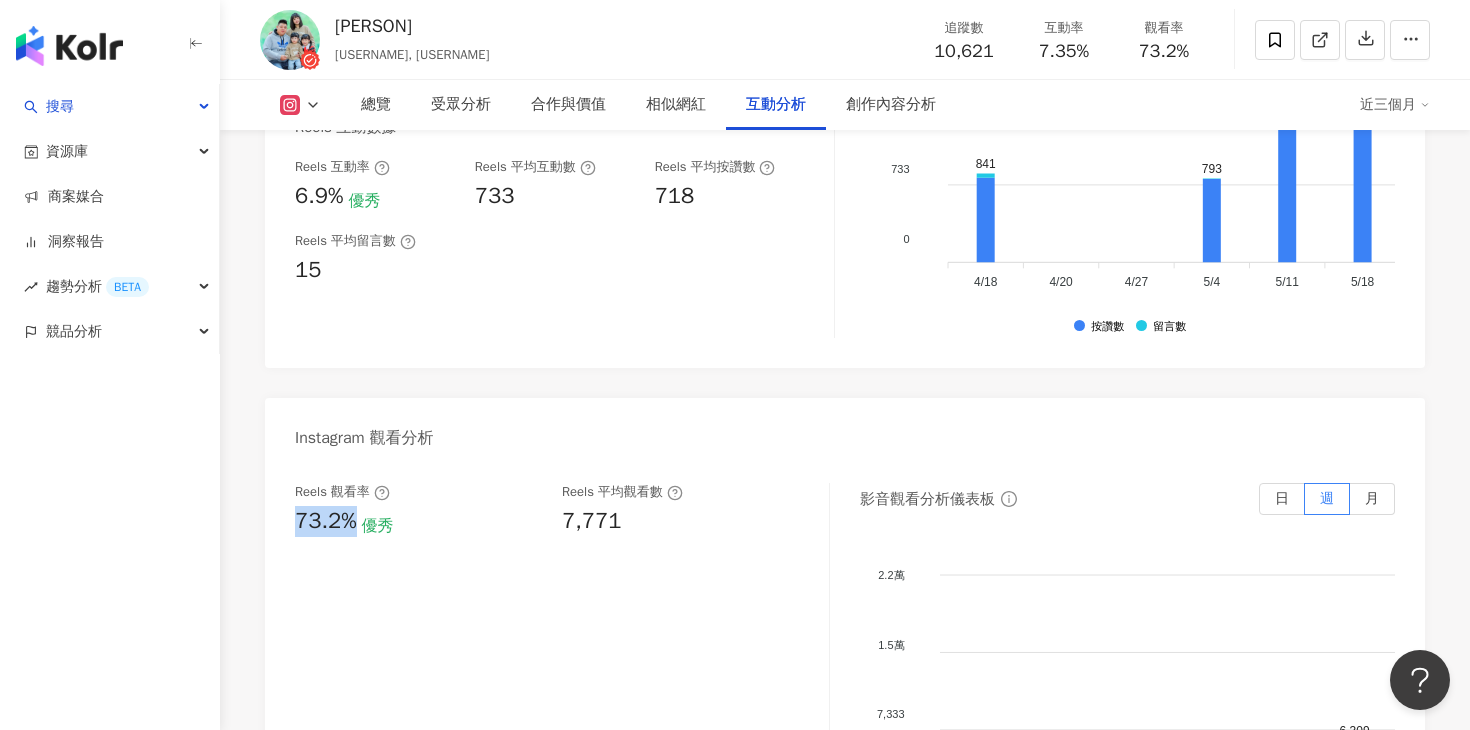 drag, startPoint x: 298, startPoint y: 584, endPoint x: 357, endPoint y: 584, distance: 59 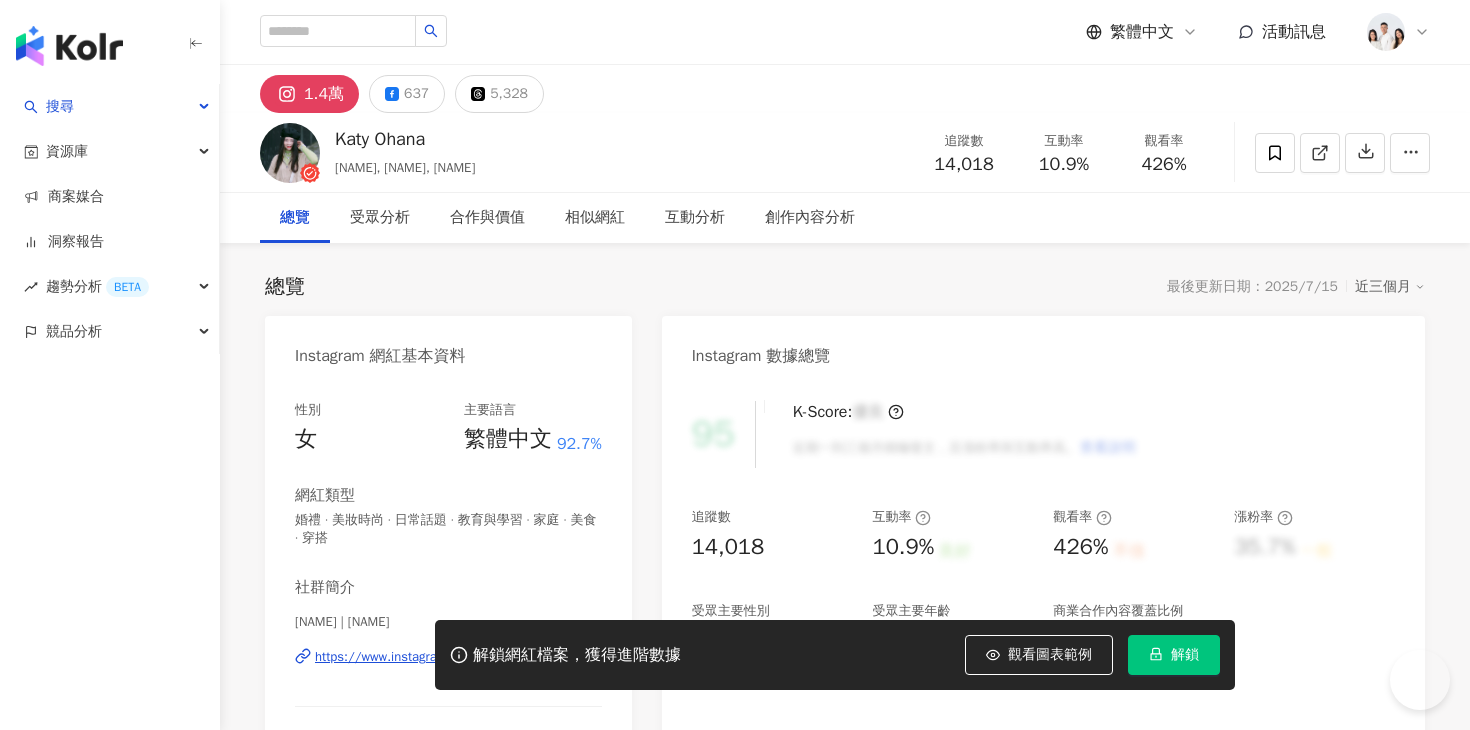 scroll, scrollTop: 0, scrollLeft: 0, axis: both 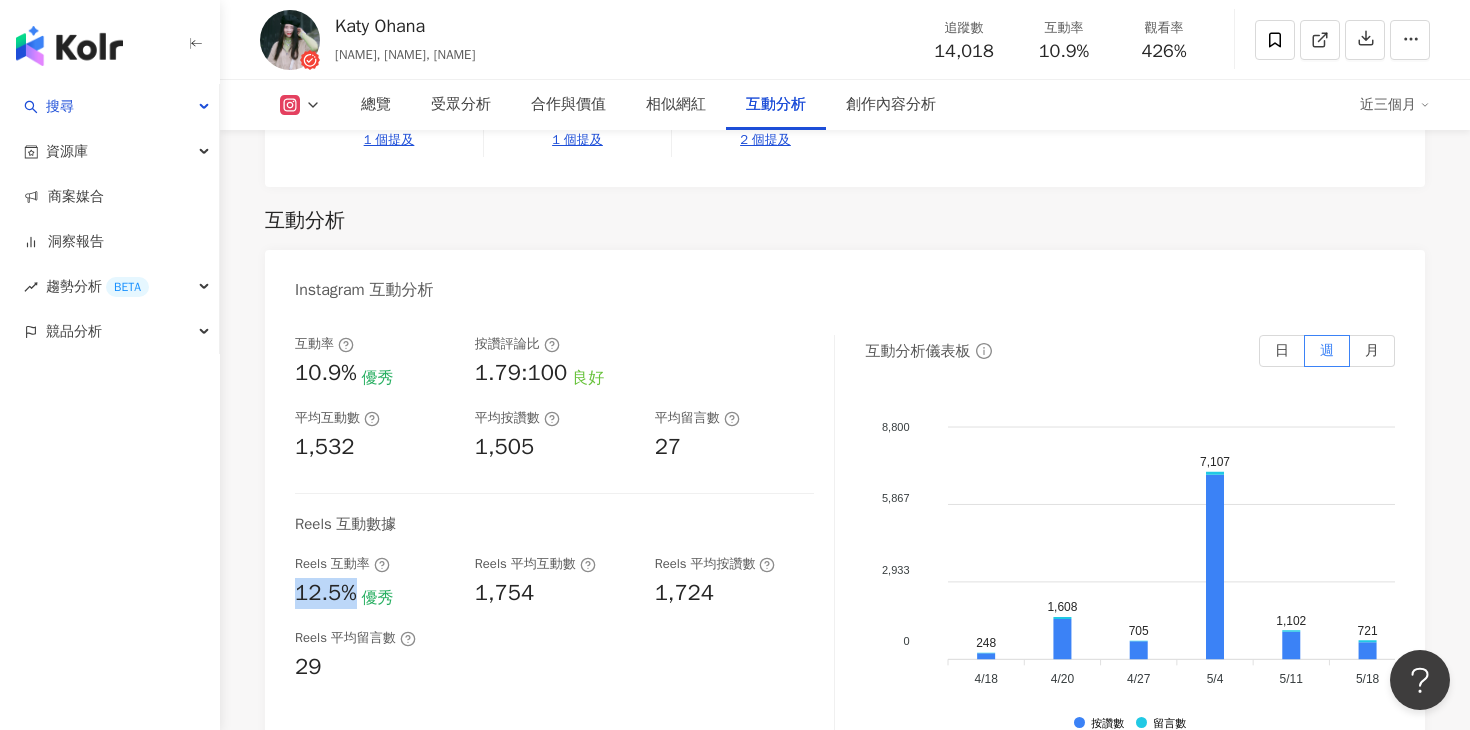 click on "12.5%" at bounding box center (326, 593) 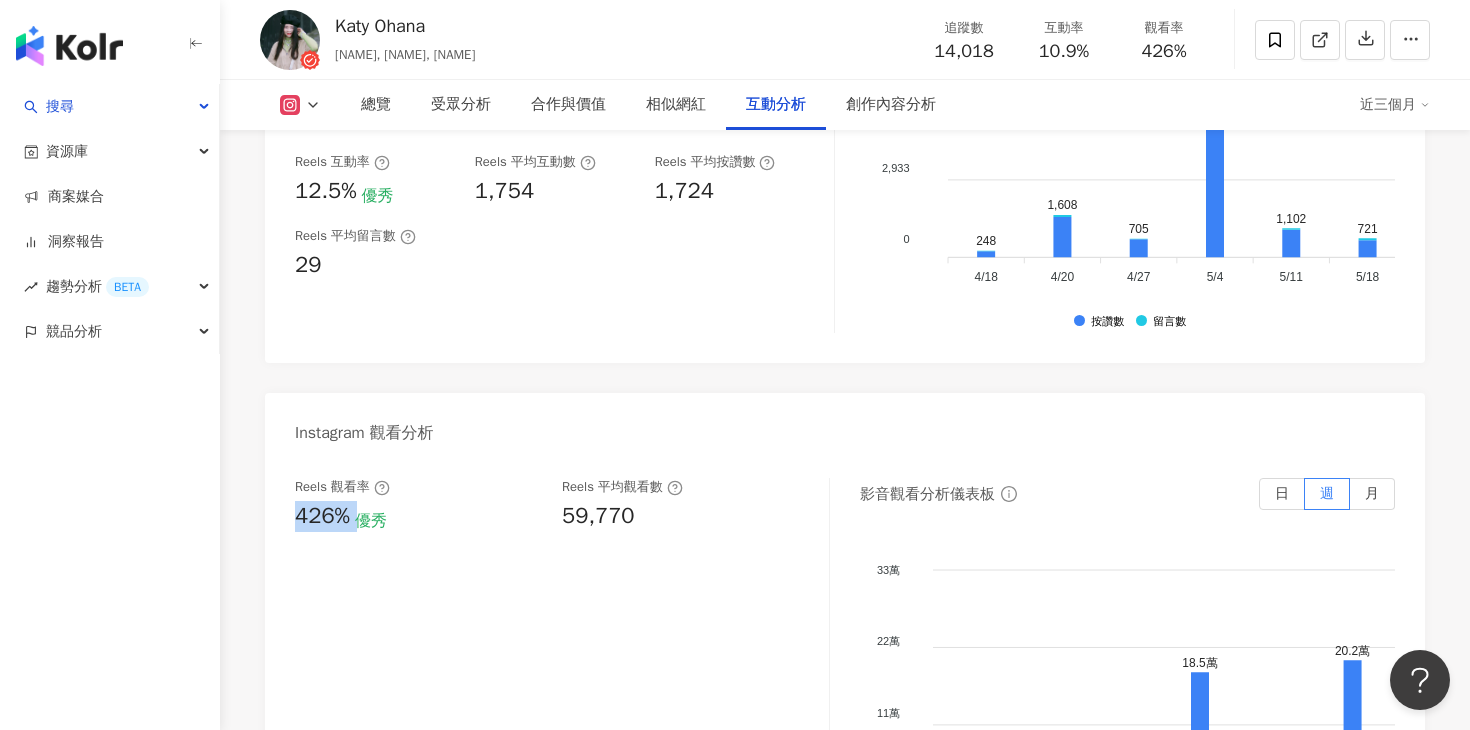 drag, startPoint x: 295, startPoint y: 495, endPoint x: 356, endPoint y: 495, distance: 61 